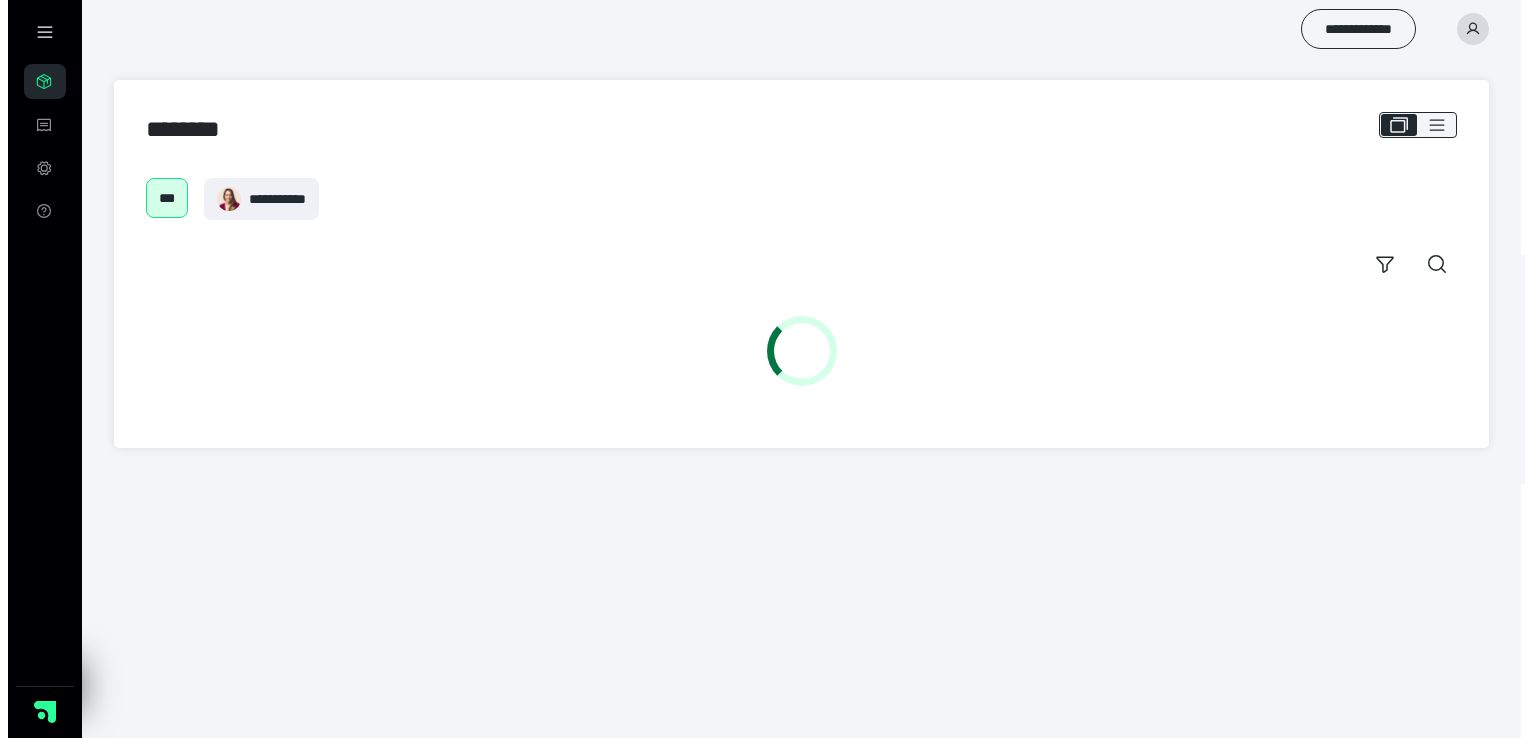 scroll, scrollTop: 0, scrollLeft: 0, axis: both 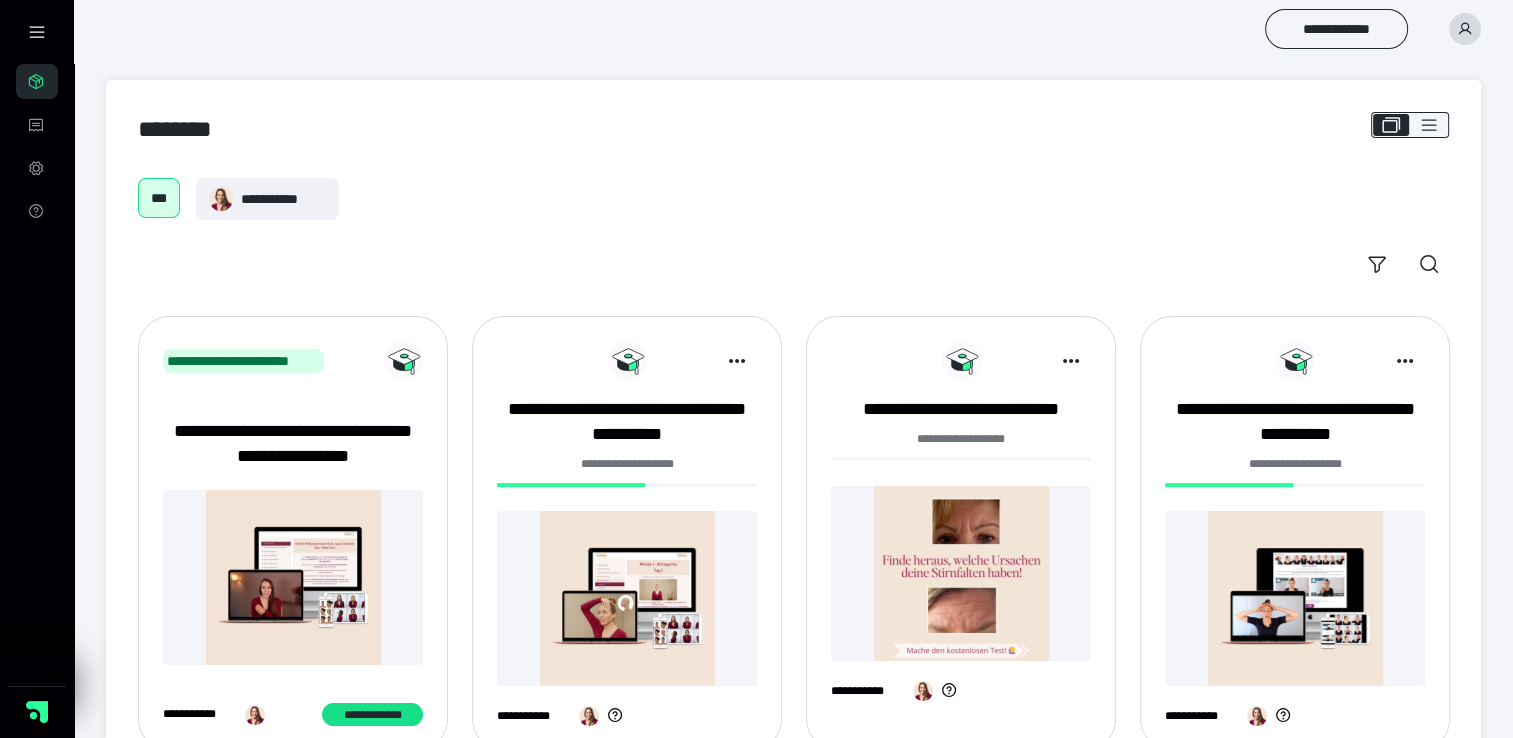 click at bounding box center (627, 598) 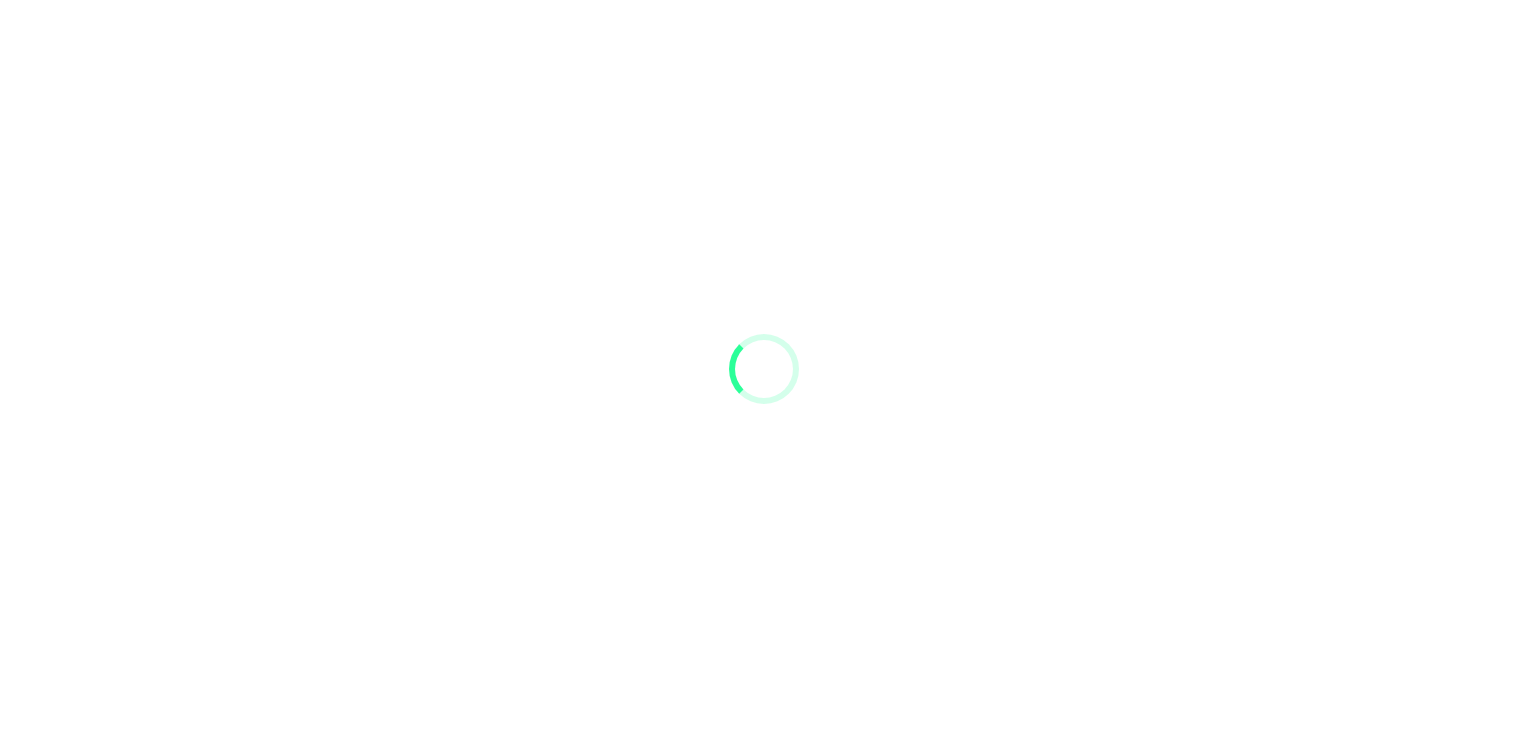 scroll, scrollTop: 0, scrollLeft: 0, axis: both 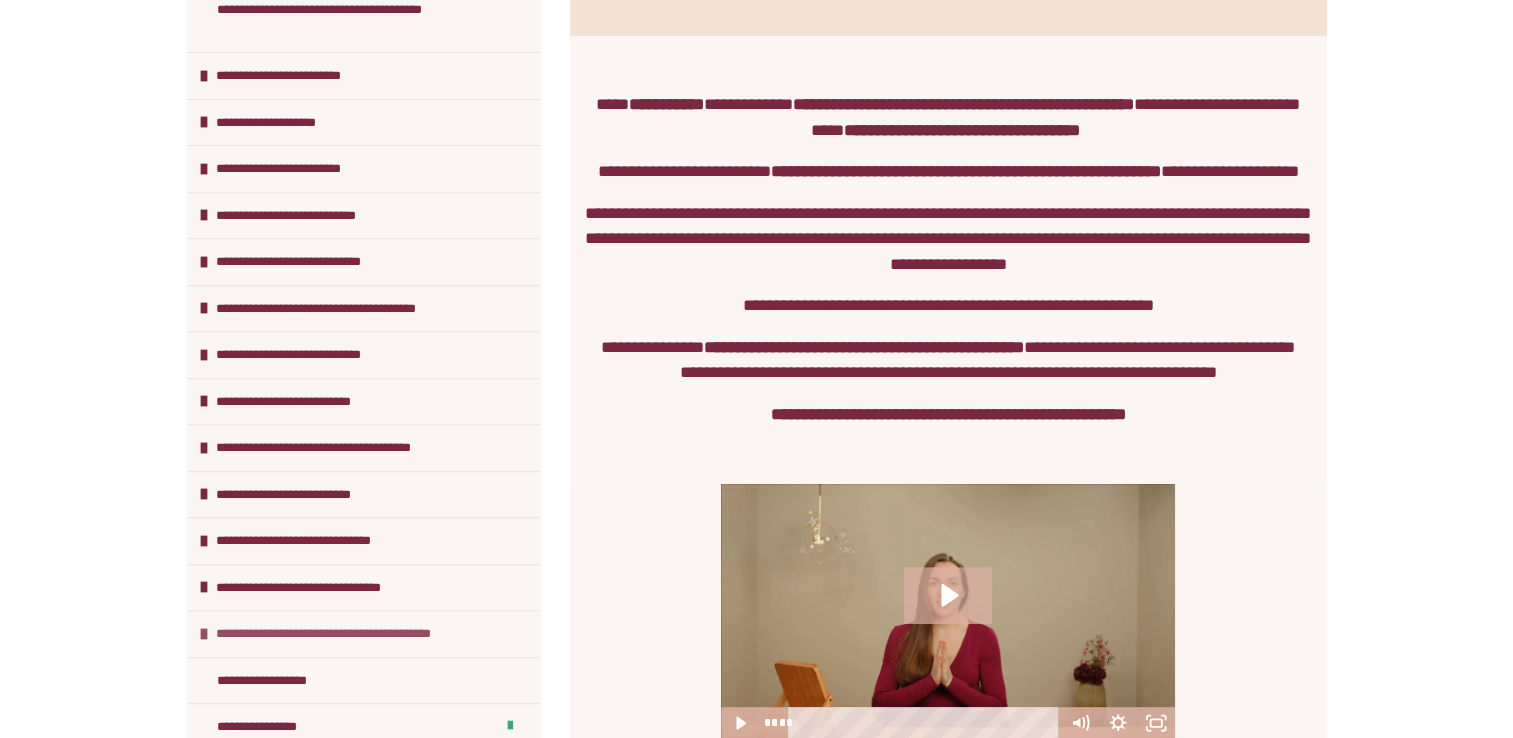 click on "**********" at bounding box center (341, 634) 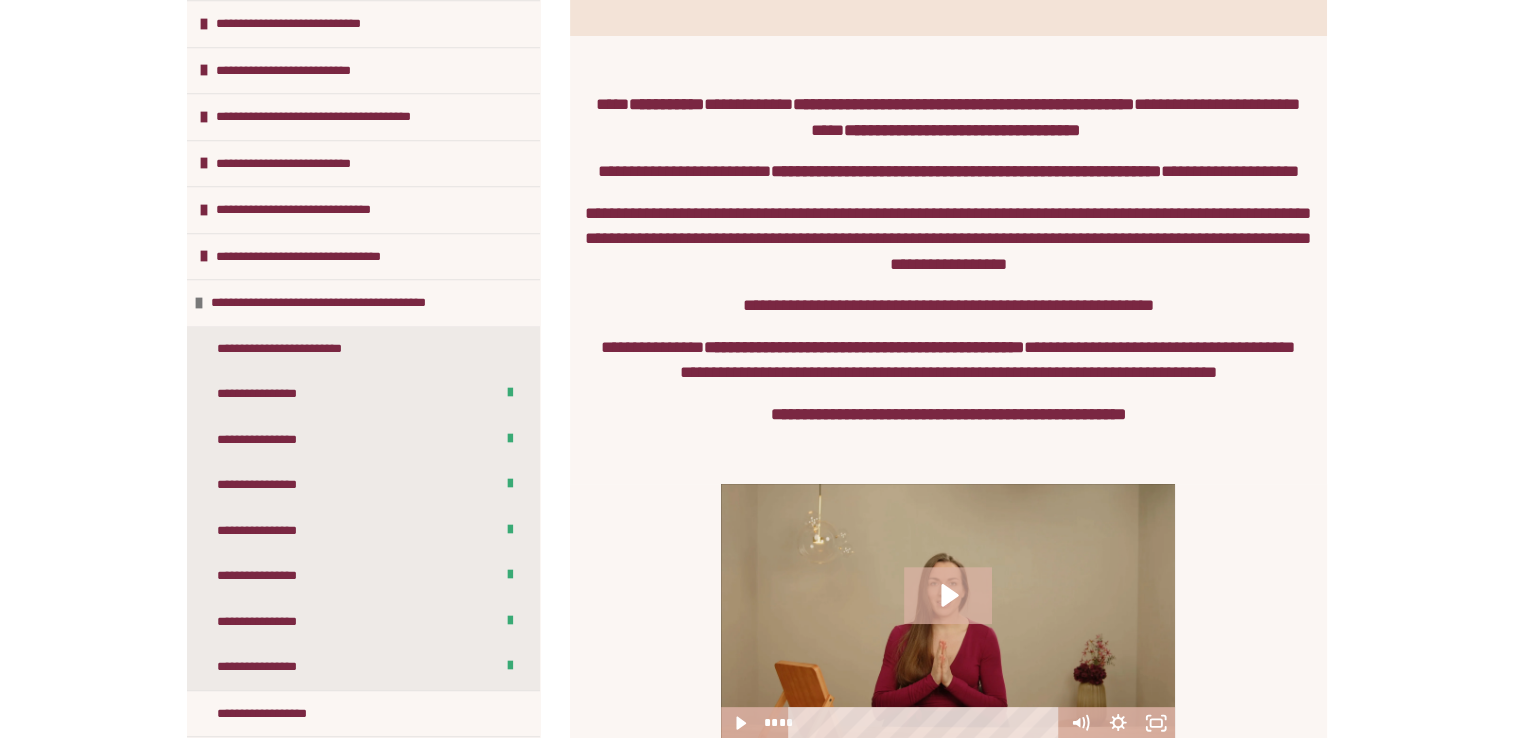 scroll, scrollTop: 1121, scrollLeft: 0, axis: vertical 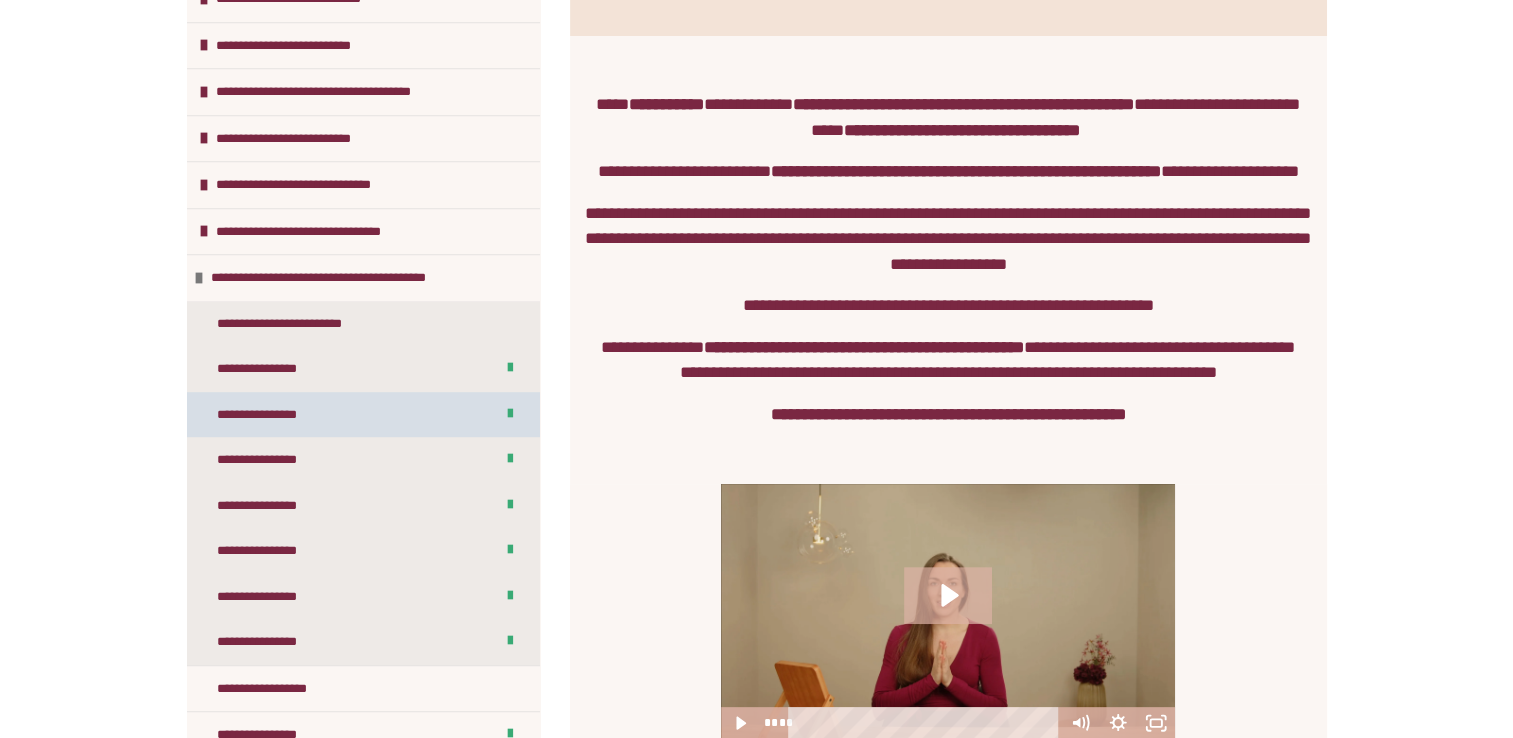 click on "**********" at bounding box center [268, 415] 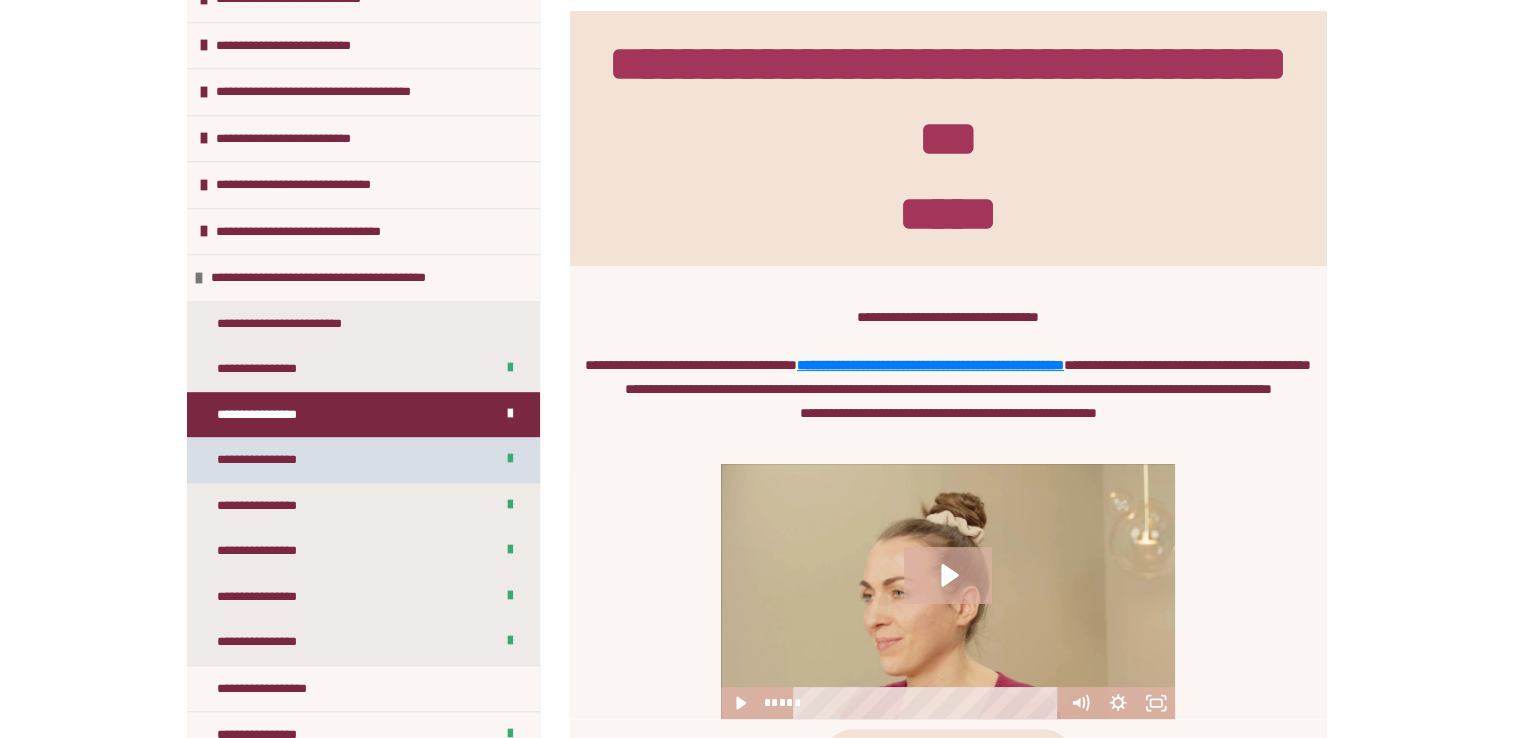 click on "**********" at bounding box center (363, 460) 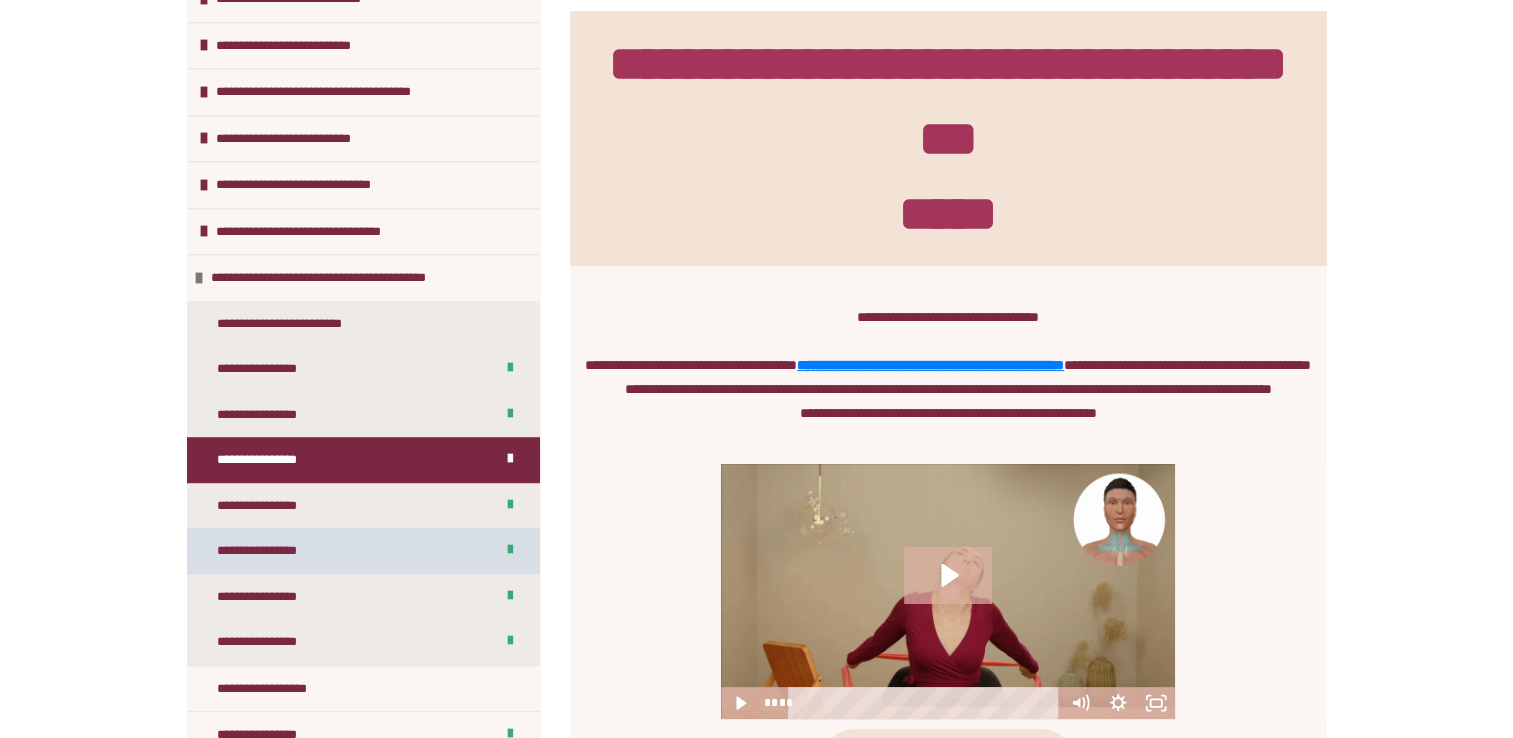 click on "**********" at bounding box center (268, 551) 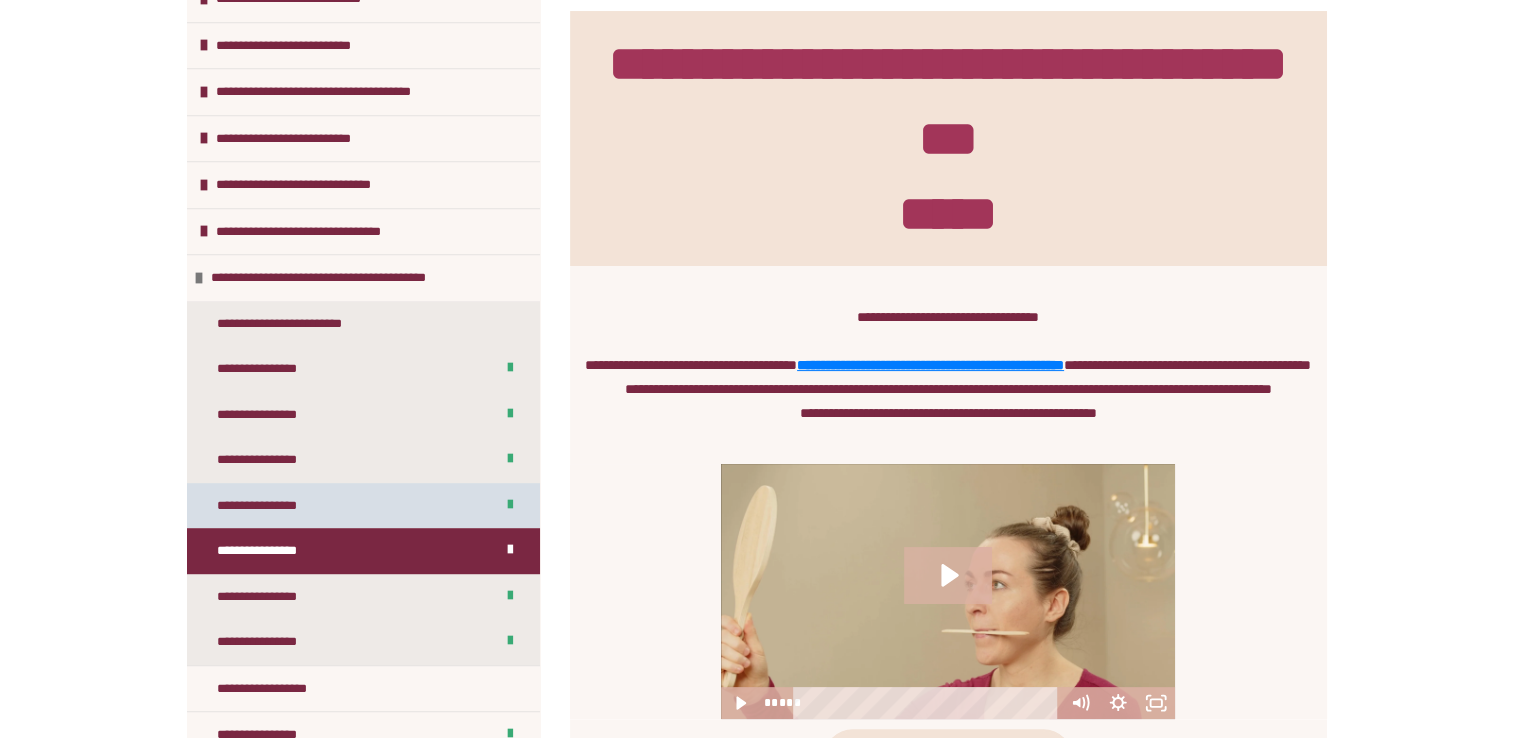 click on "**********" at bounding box center [363, 506] 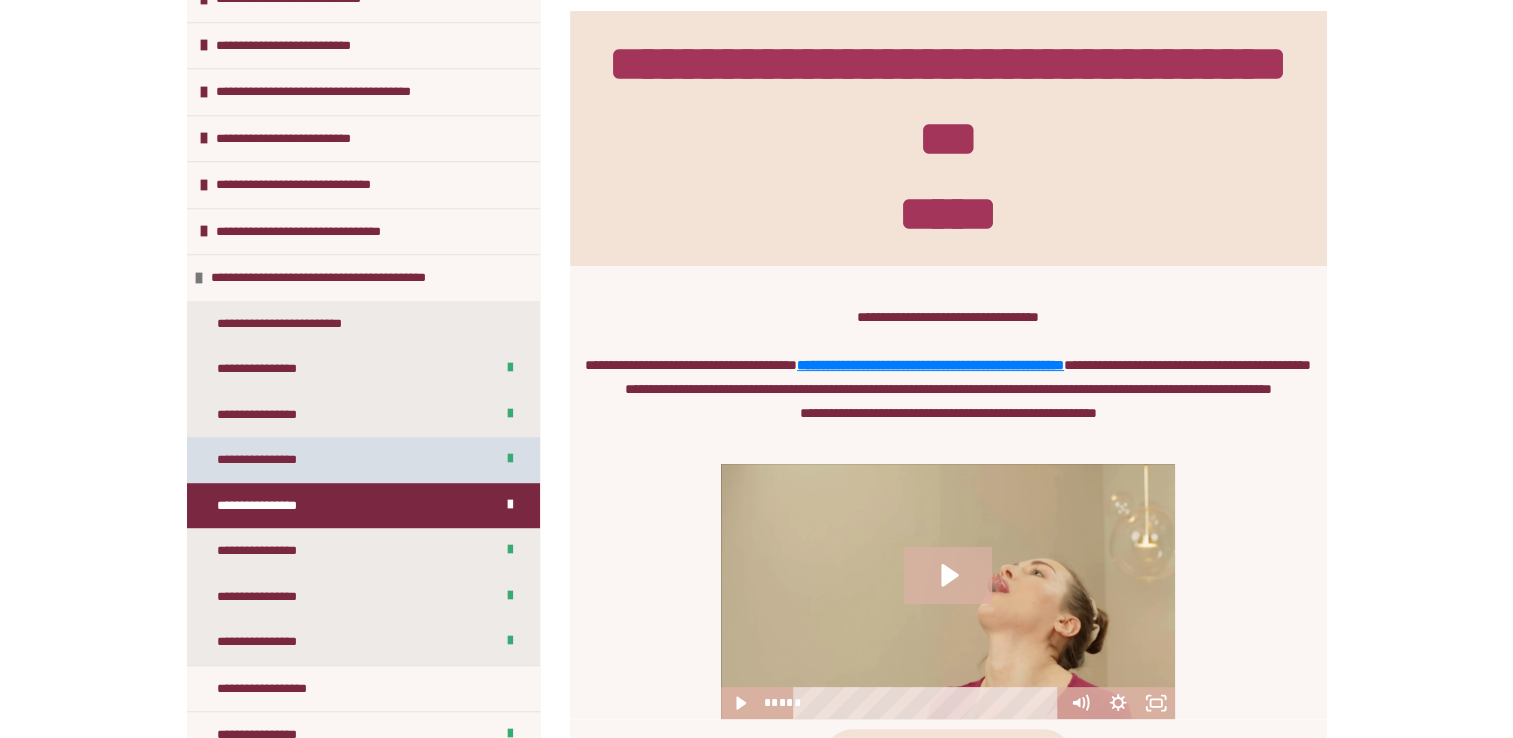 click on "**********" at bounding box center (363, 460) 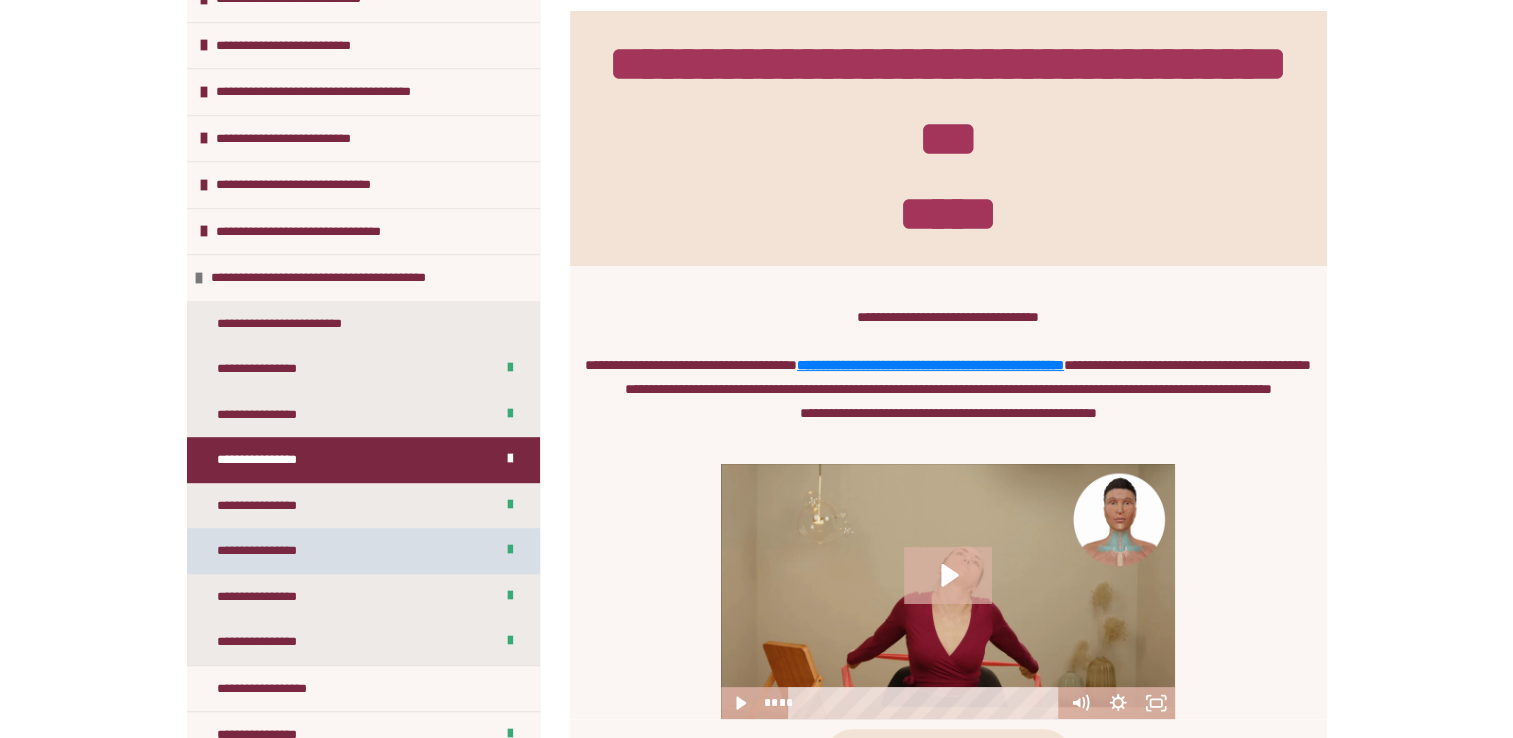 click on "**********" at bounding box center (268, 551) 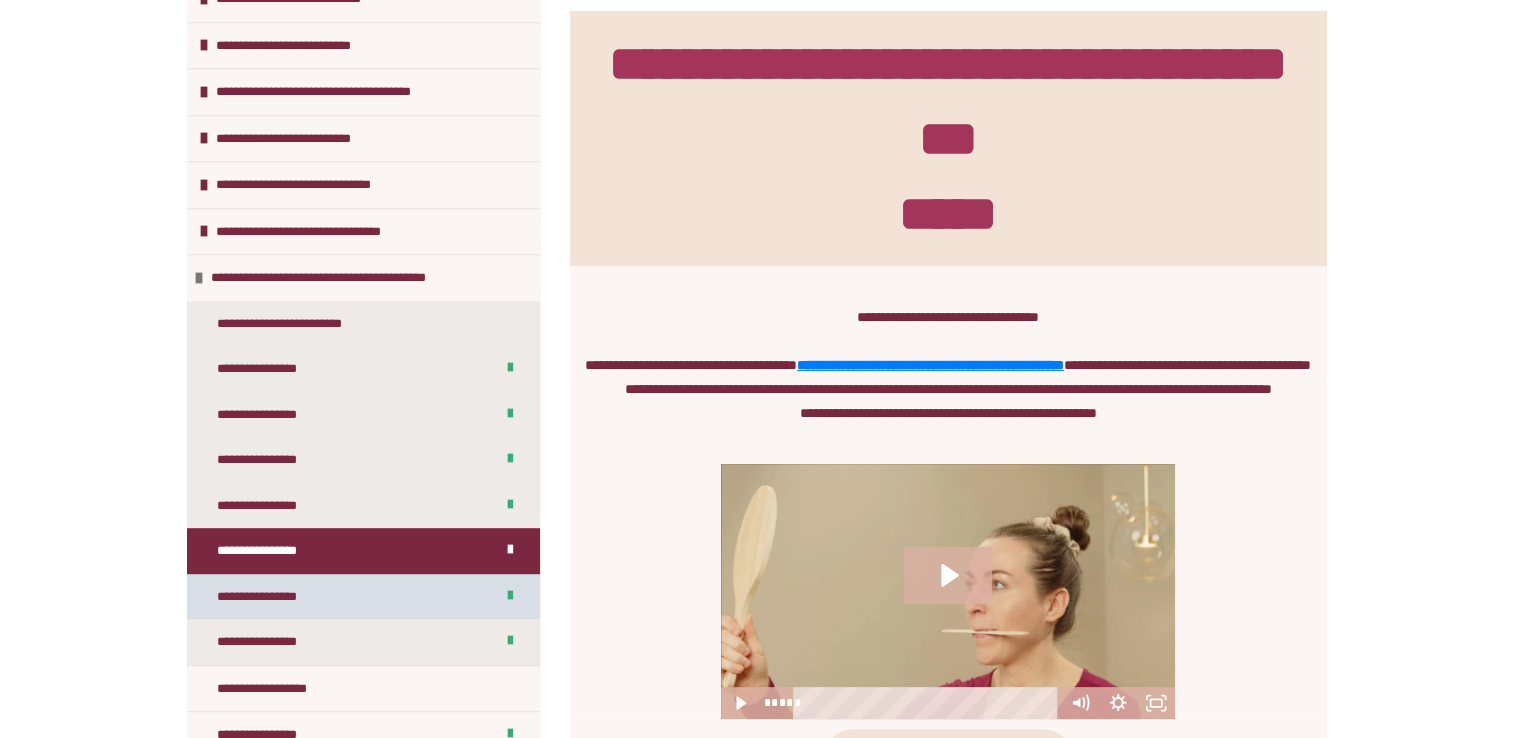 click on "**********" at bounding box center [268, 597] 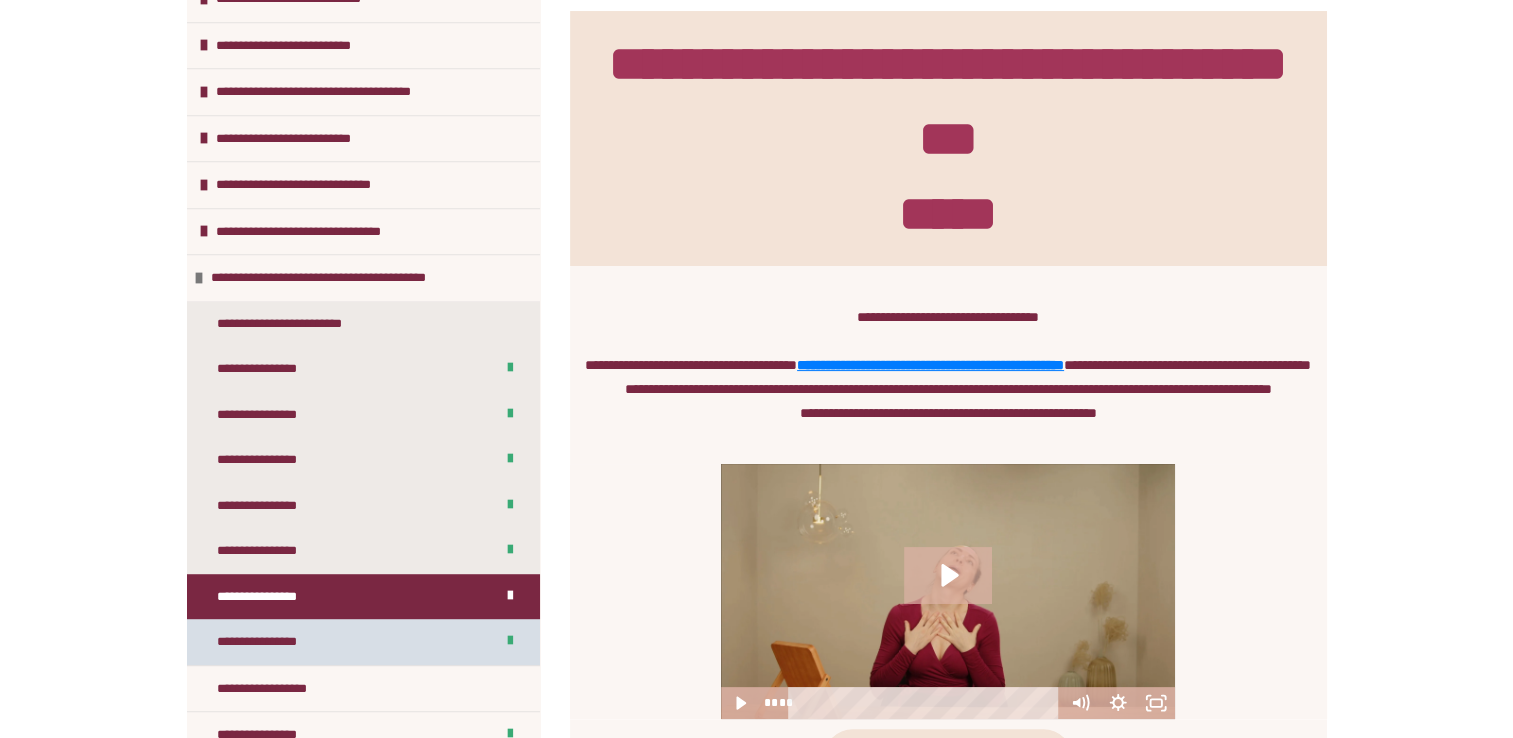 click on "**********" at bounding box center (363, 642) 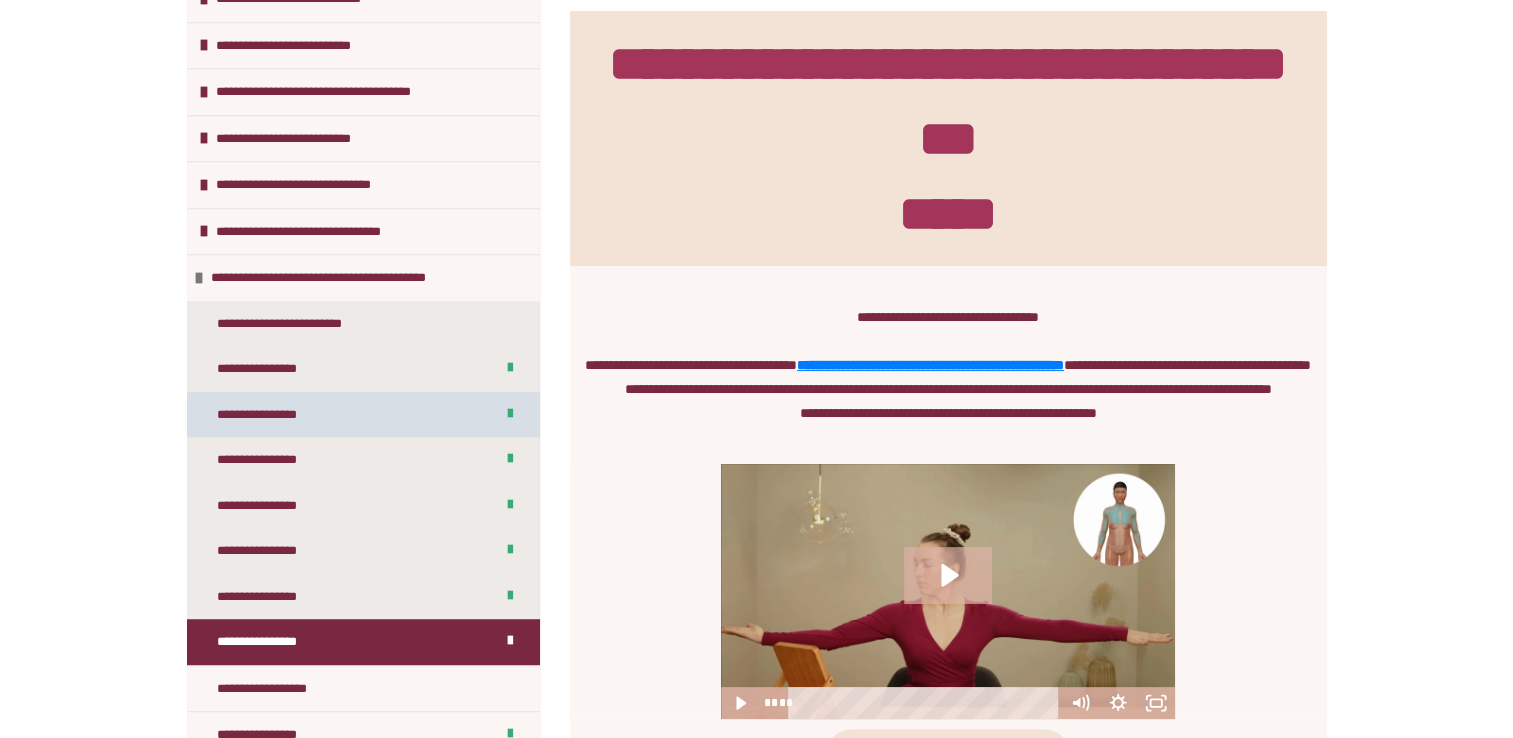 click on "**********" at bounding box center (363, 415) 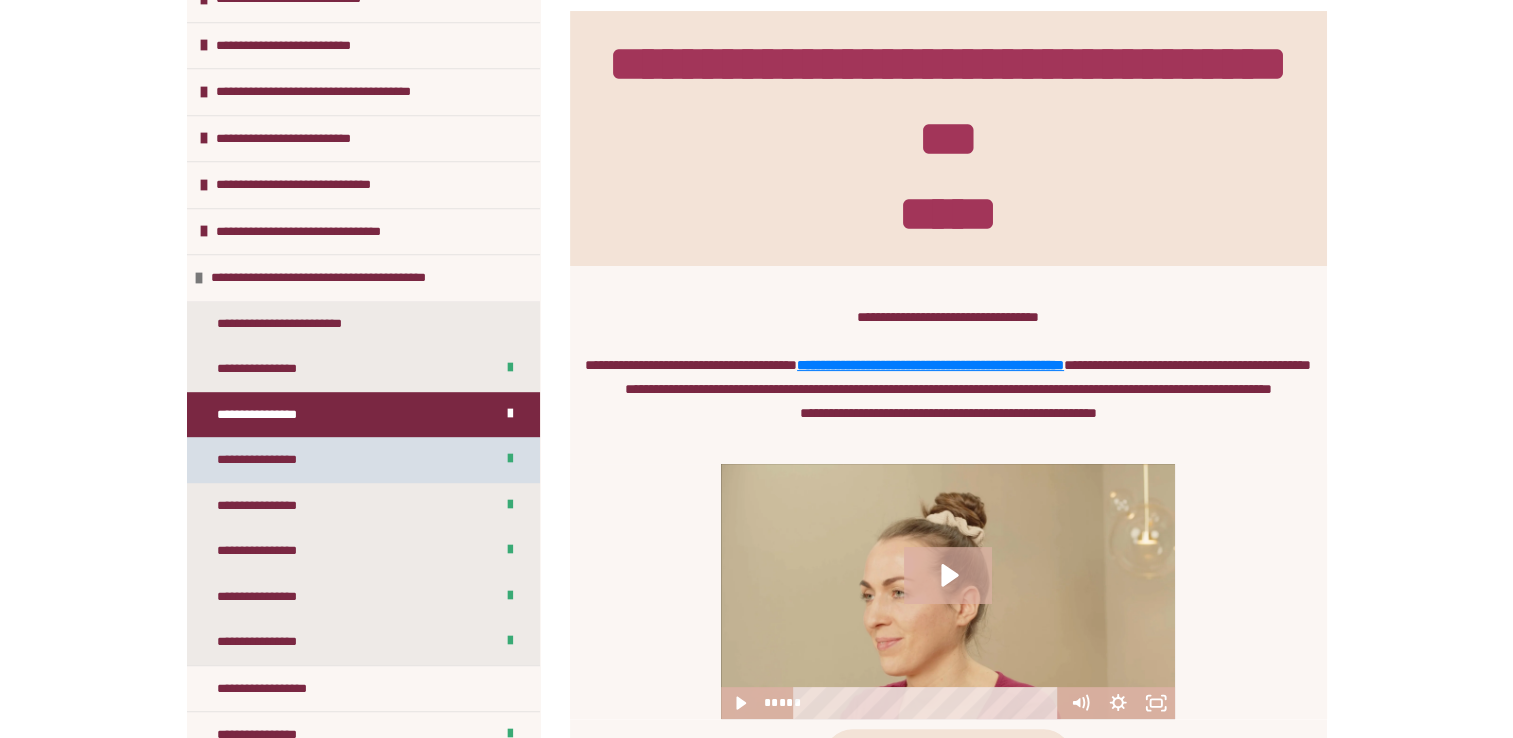 click on "**********" at bounding box center [268, 460] 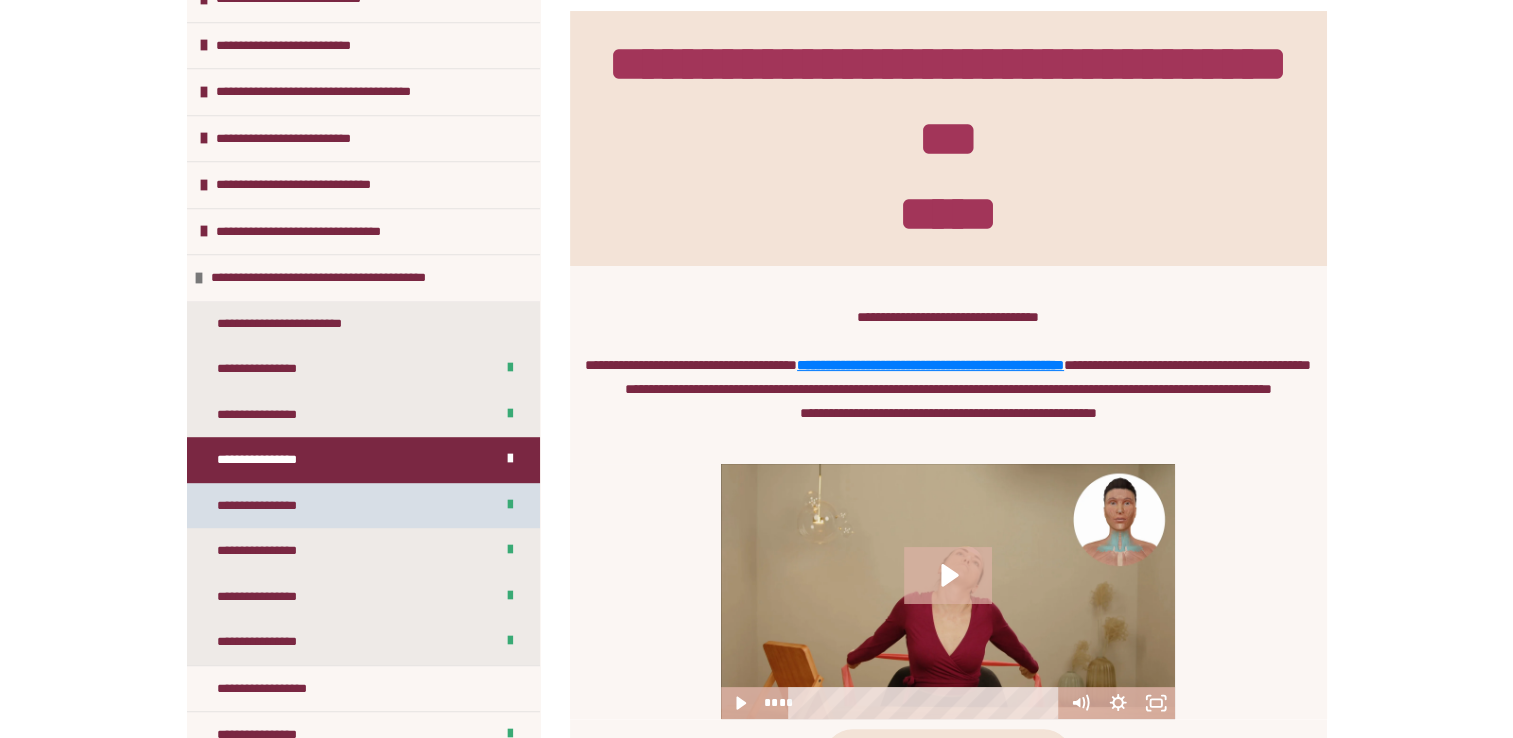 click on "**********" at bounding box center [268, 506] 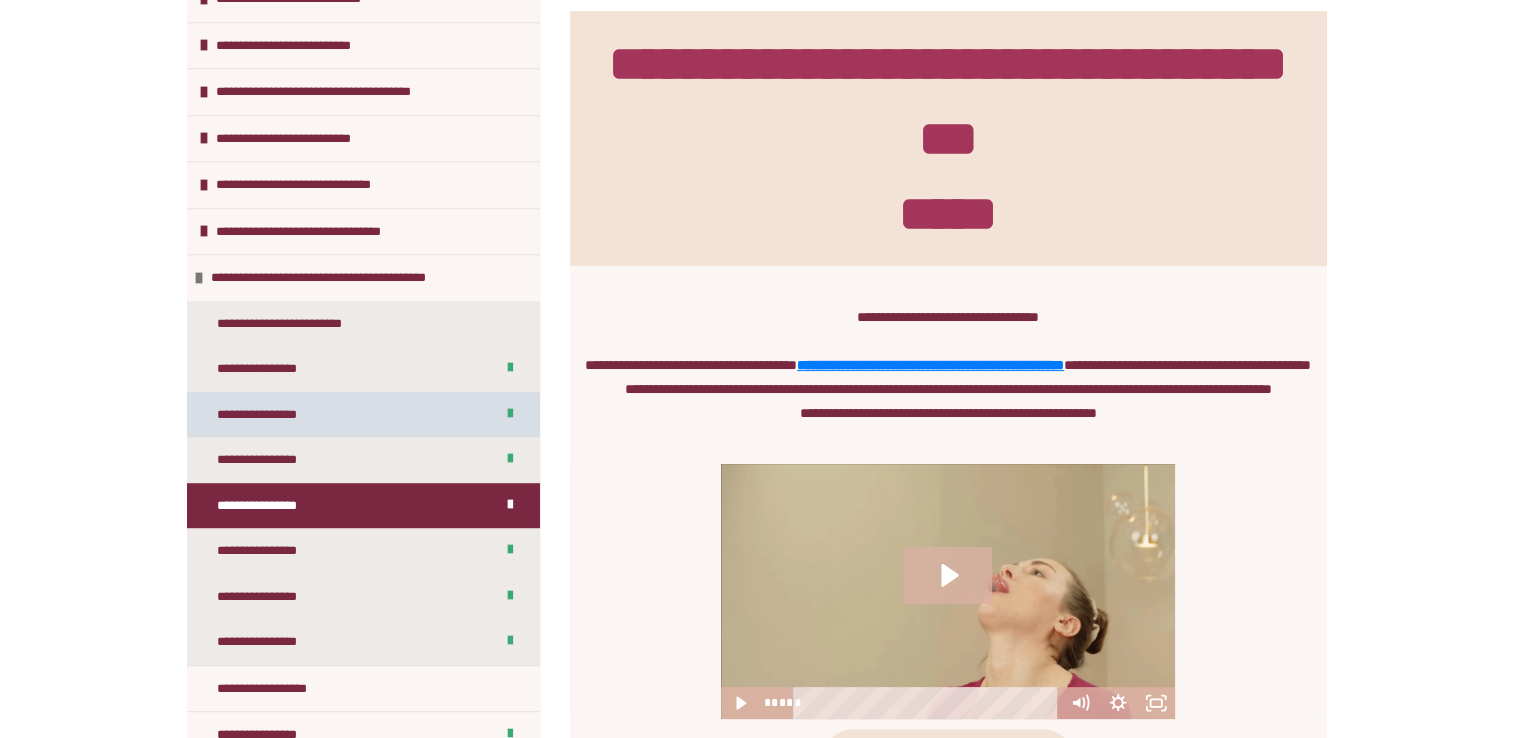 click on "**********" at bounding box center [363, 415] 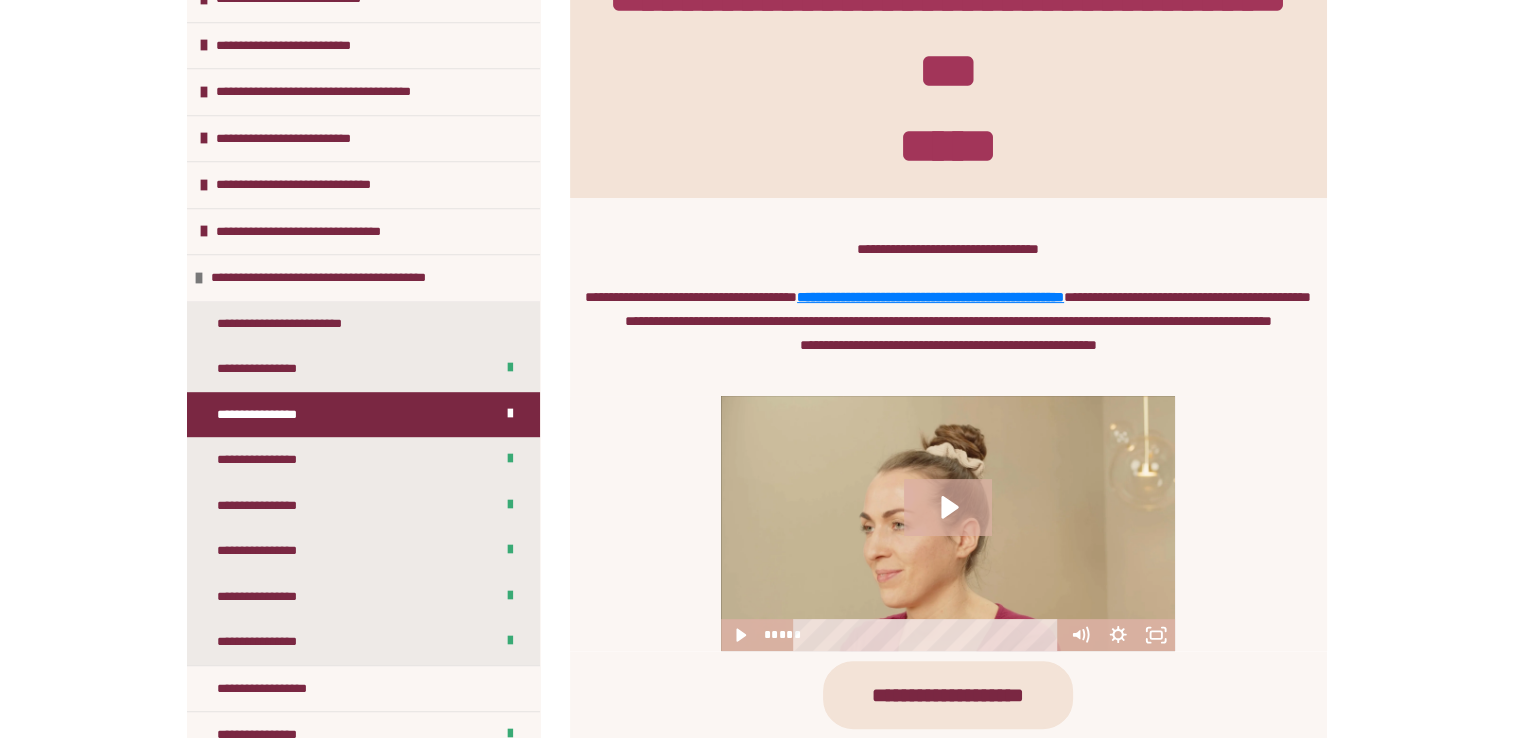 scroll, scrollTop: 378, scrollLeft: 0, axis: vertical 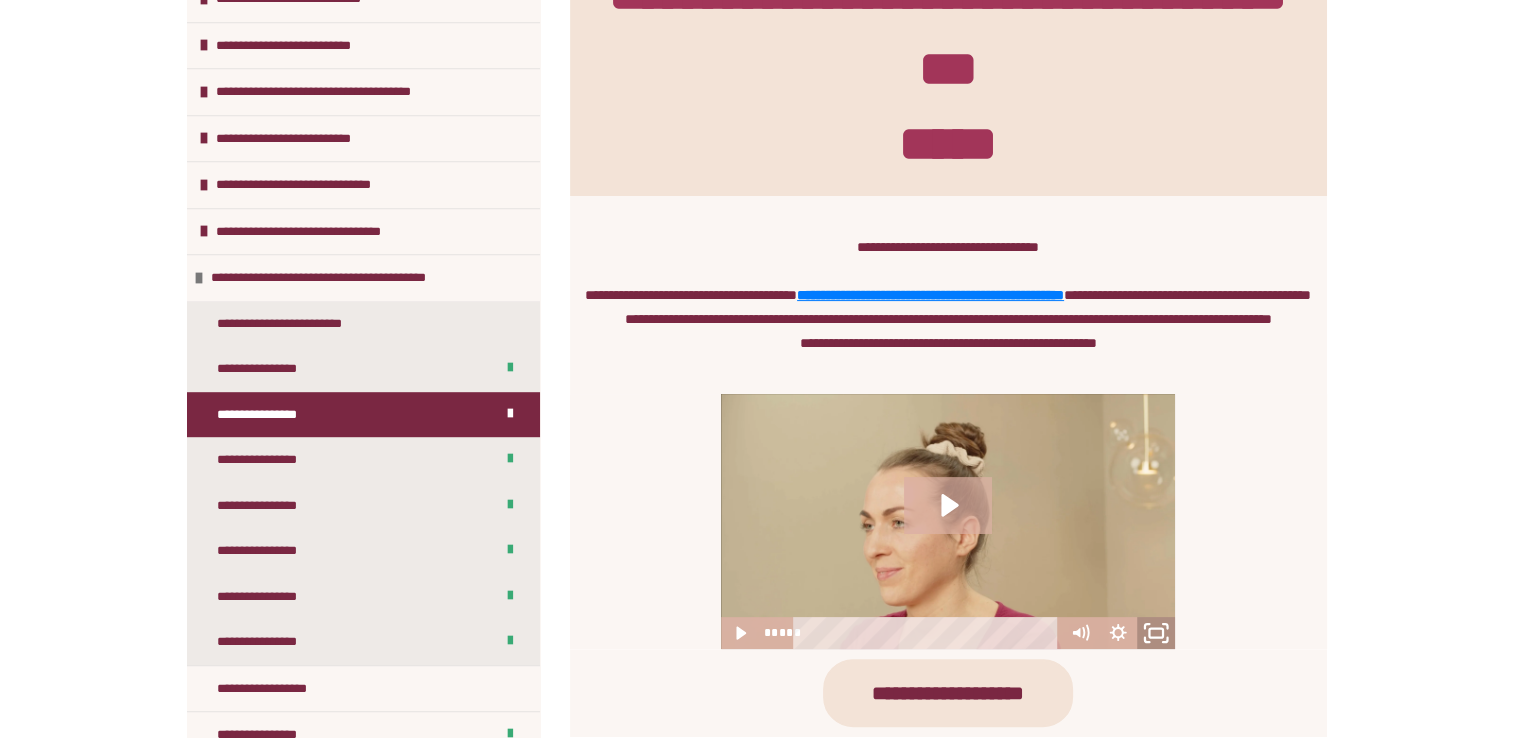 click 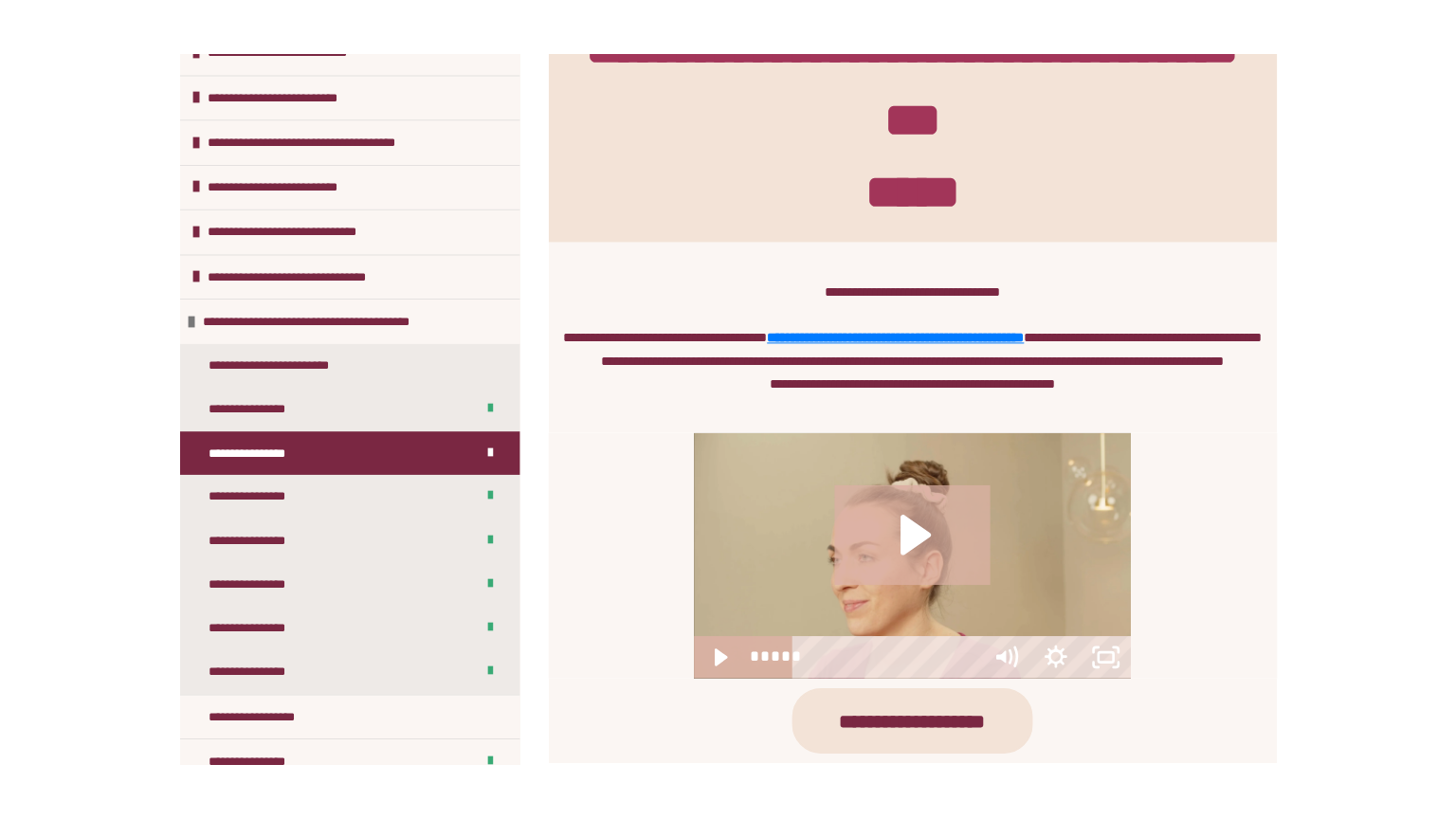 scroll, scrollTop: 330, scrollLeft: 0, axis: vertical 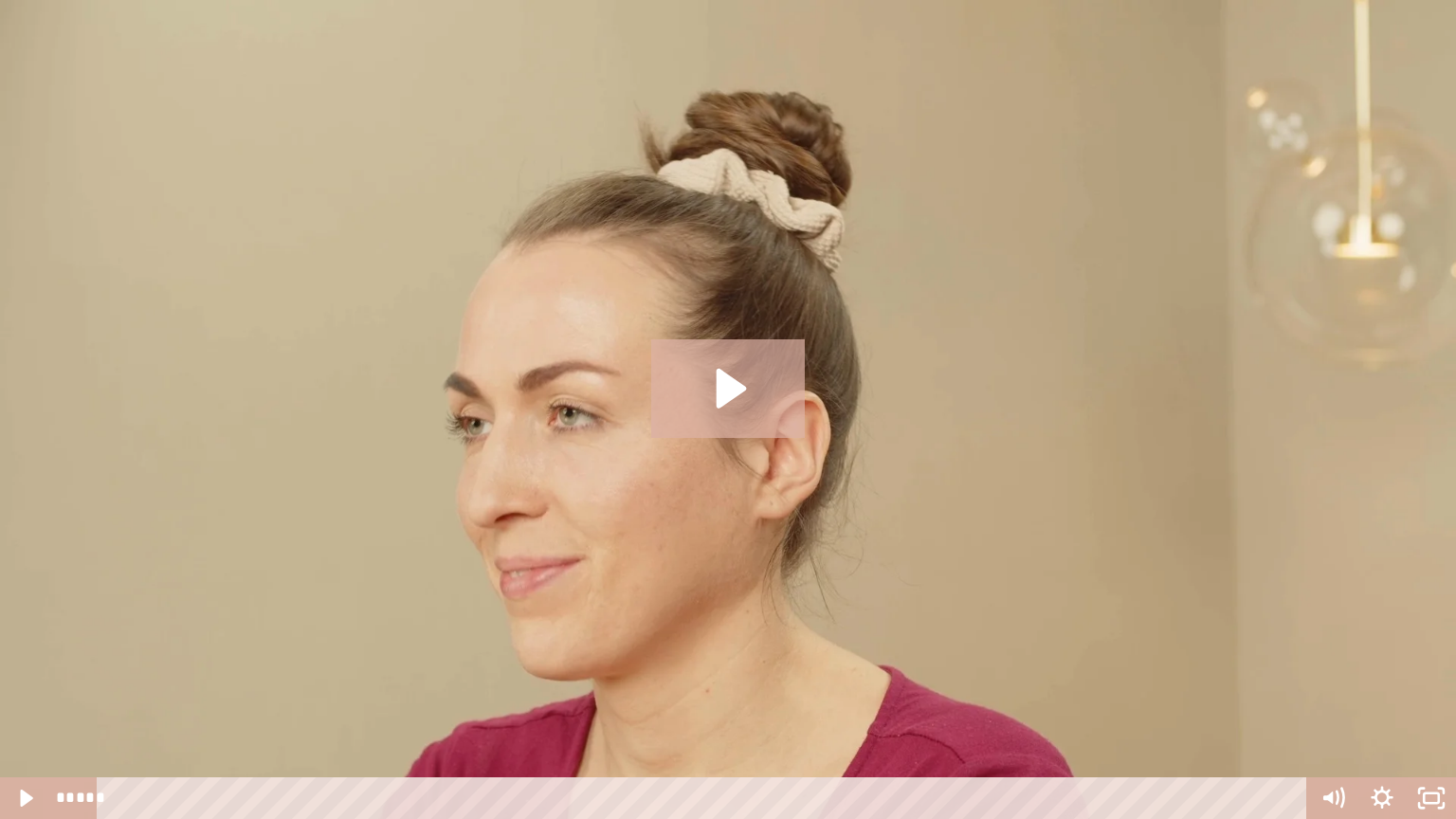 click at bounding box center (728, 410) 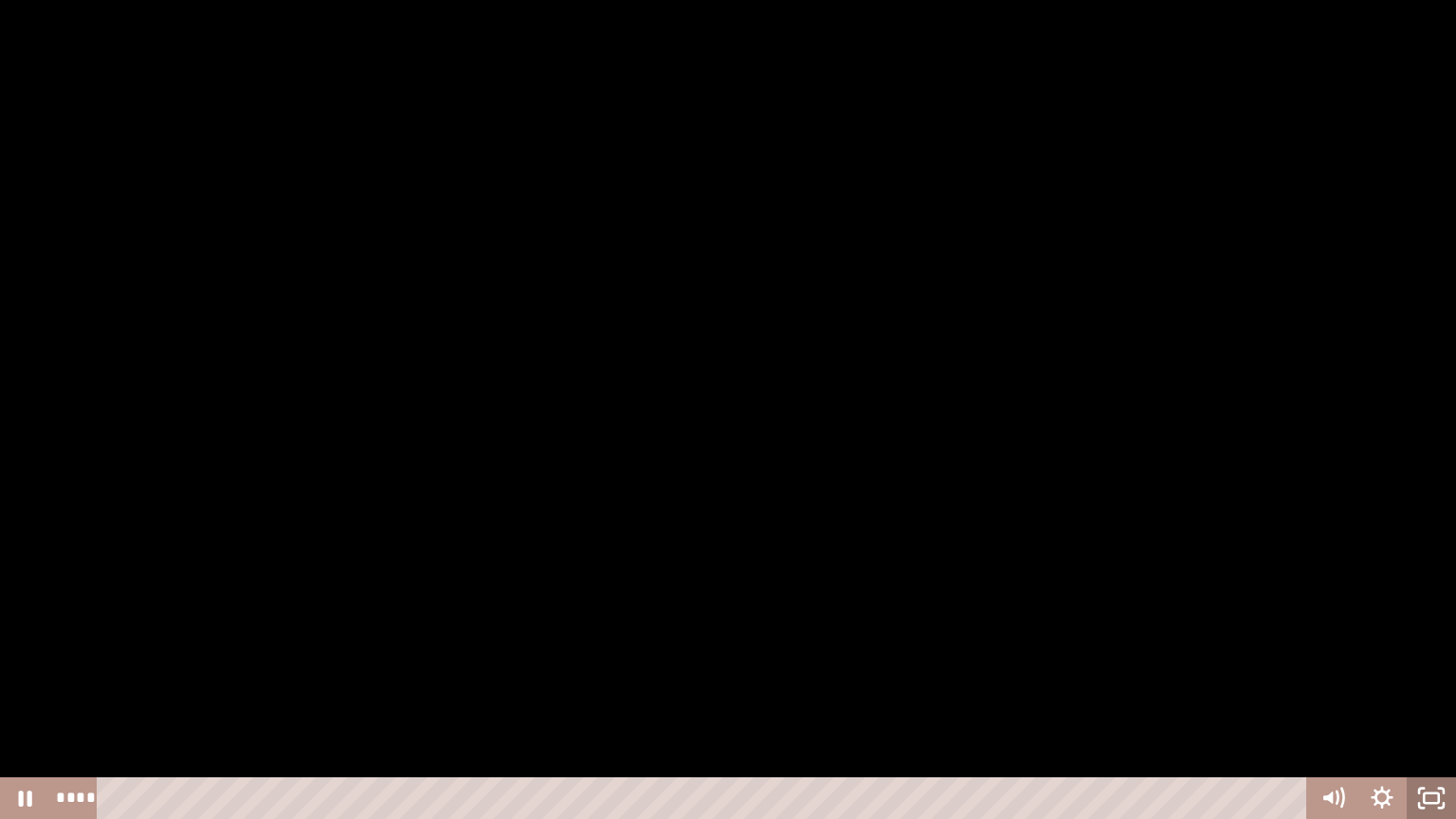 click 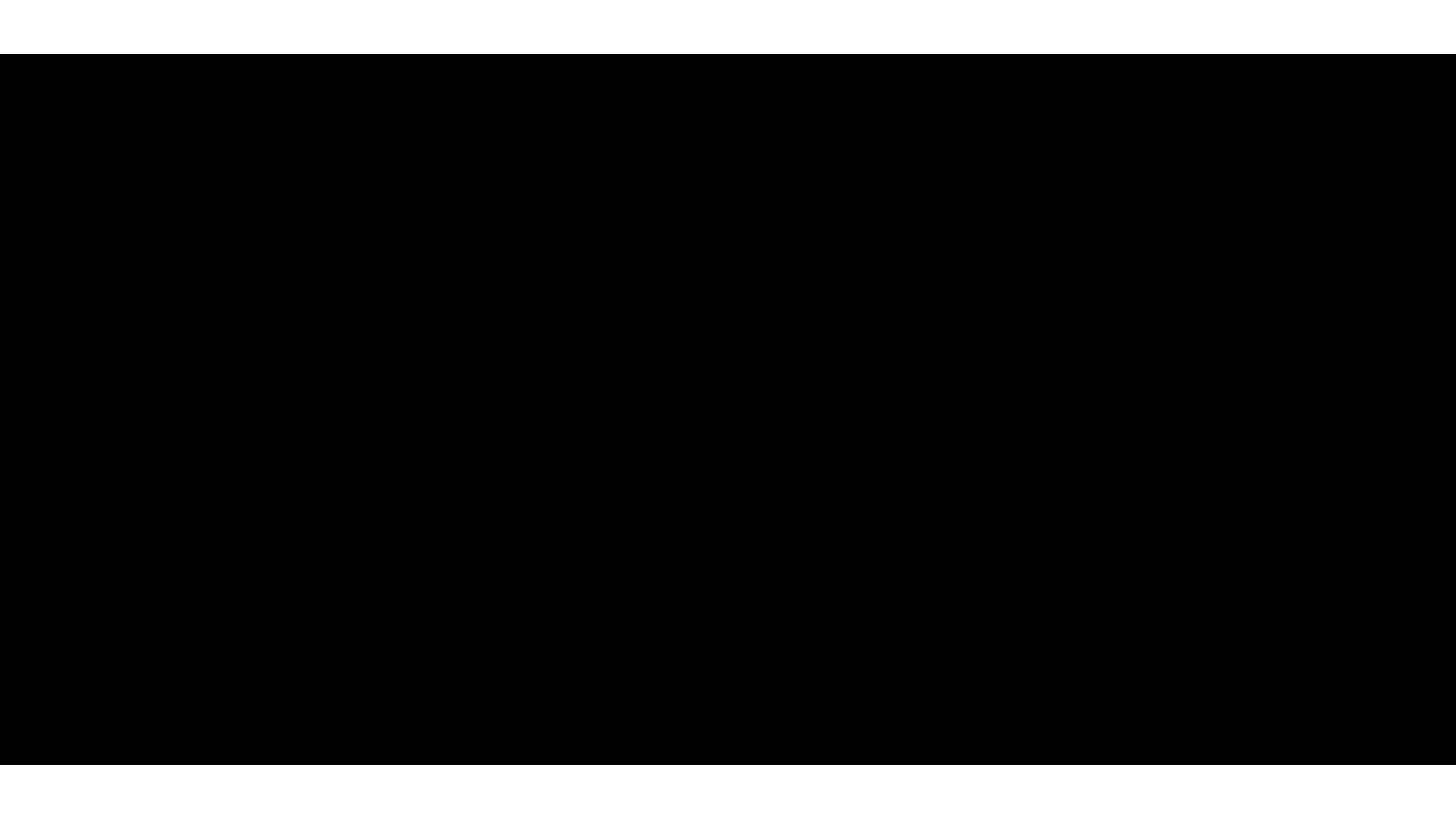 scroll, scrollTop: 1063, scrollLeft: 0, axis: vertical 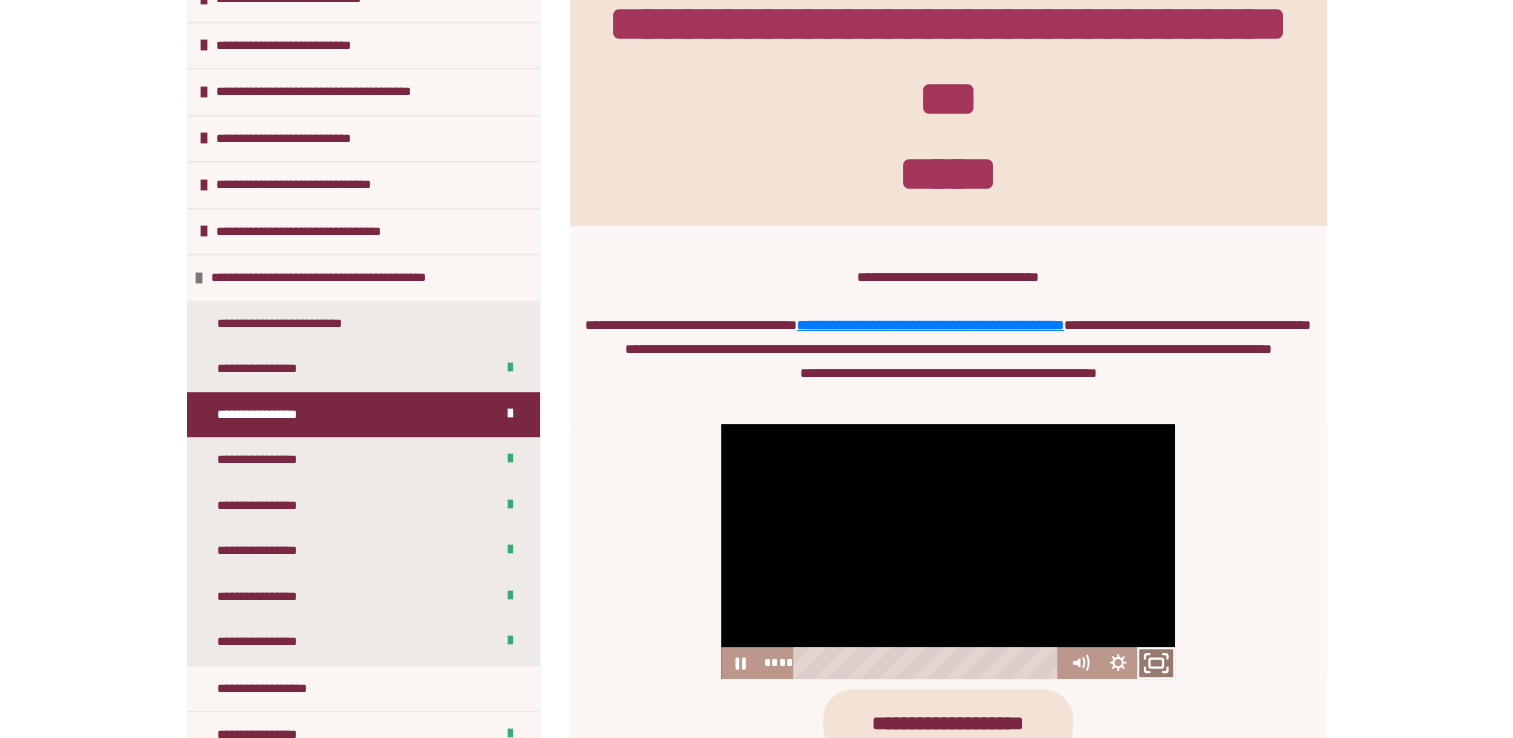 click 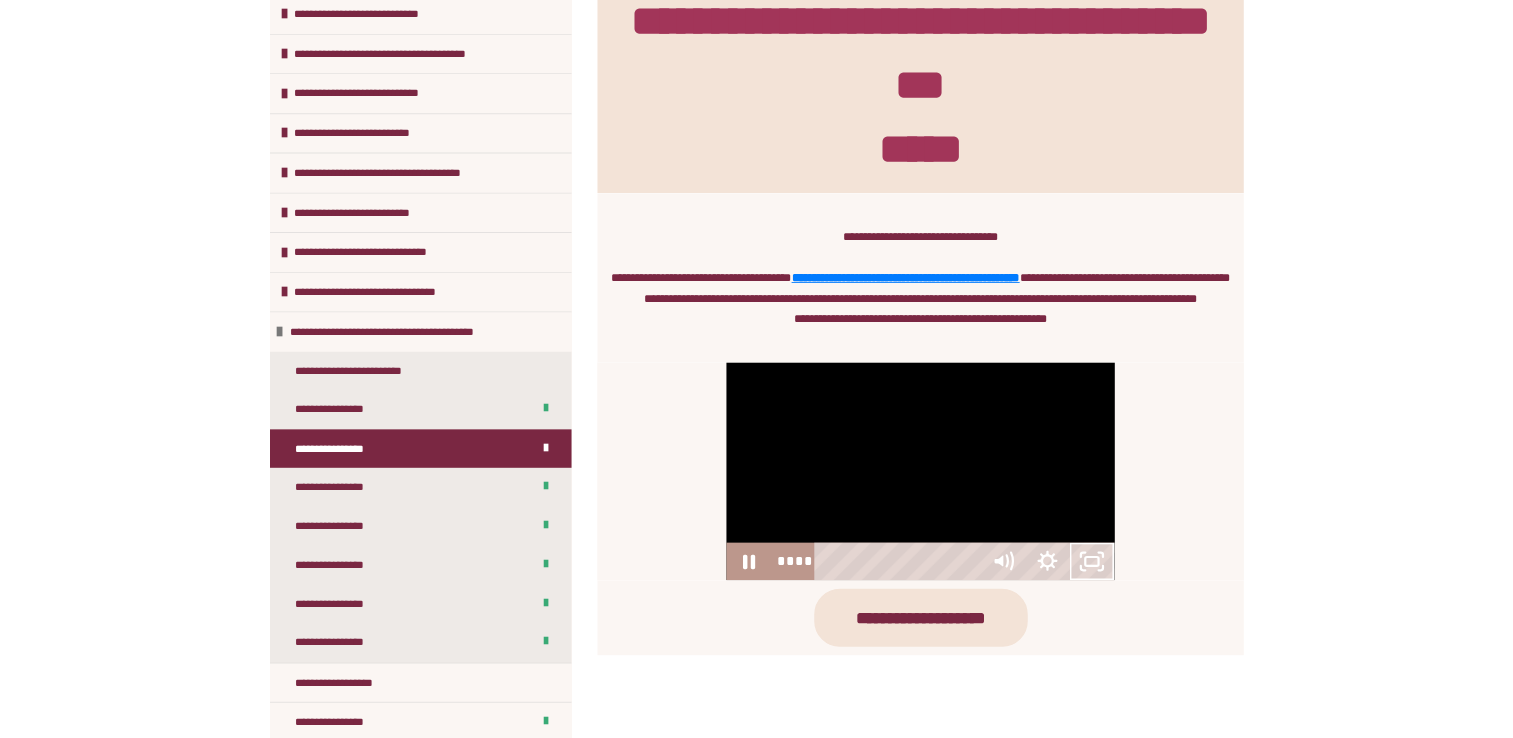 scroll, scrollTop: 1004, scrollLeft: 0, axis: vertical 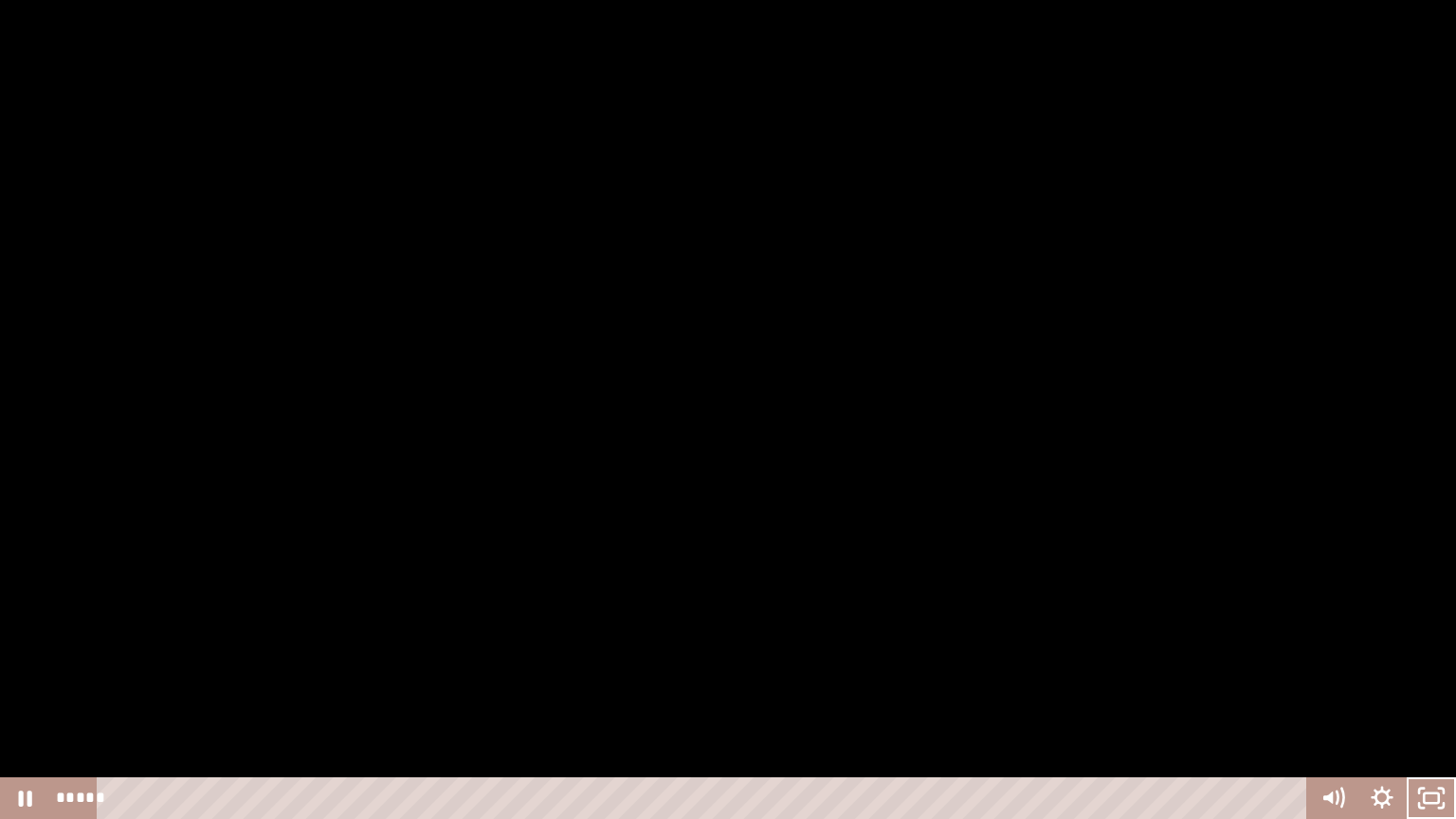 click at bounding box center [728, 410] 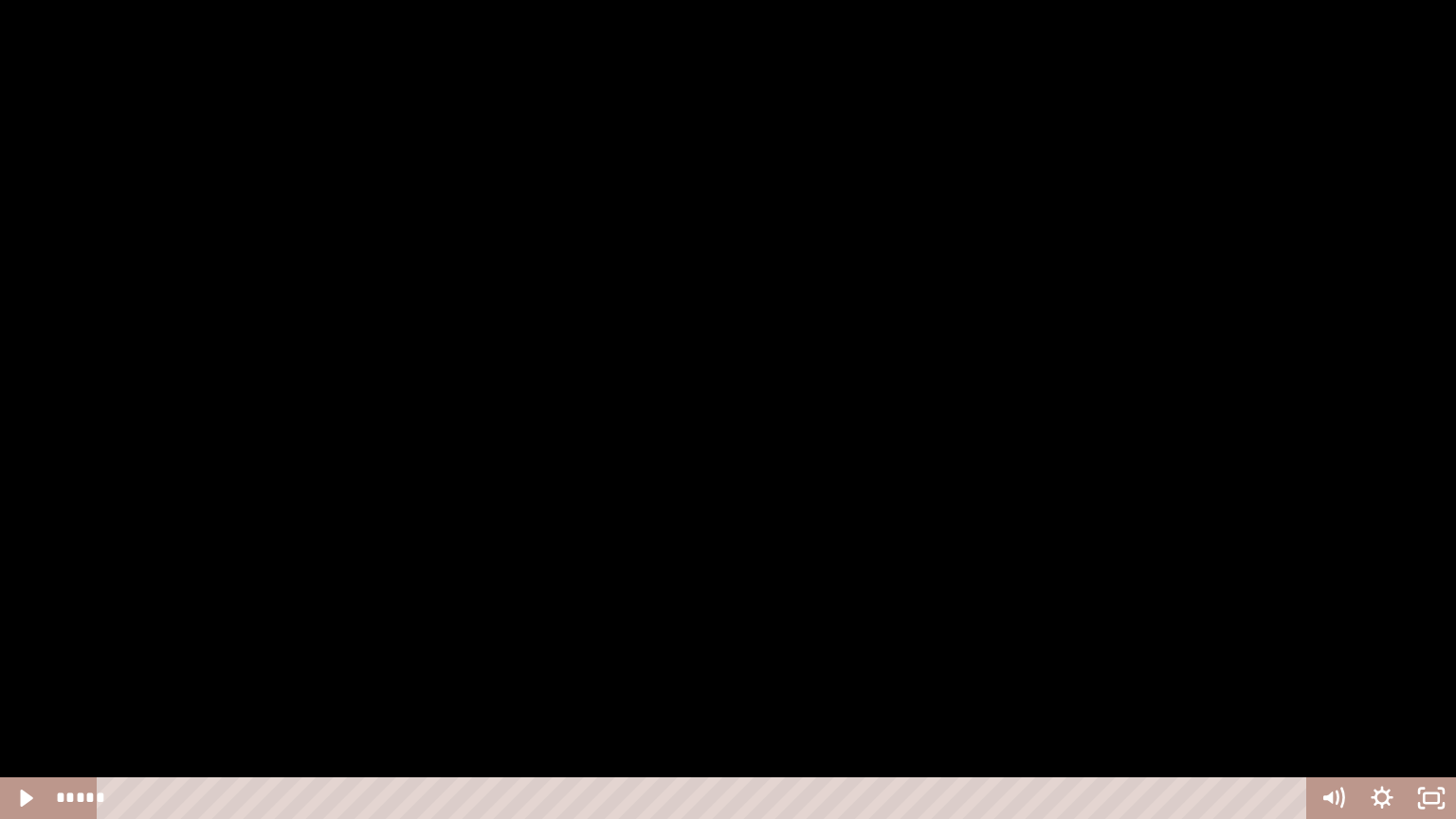 click at bounding box center [728, 410] 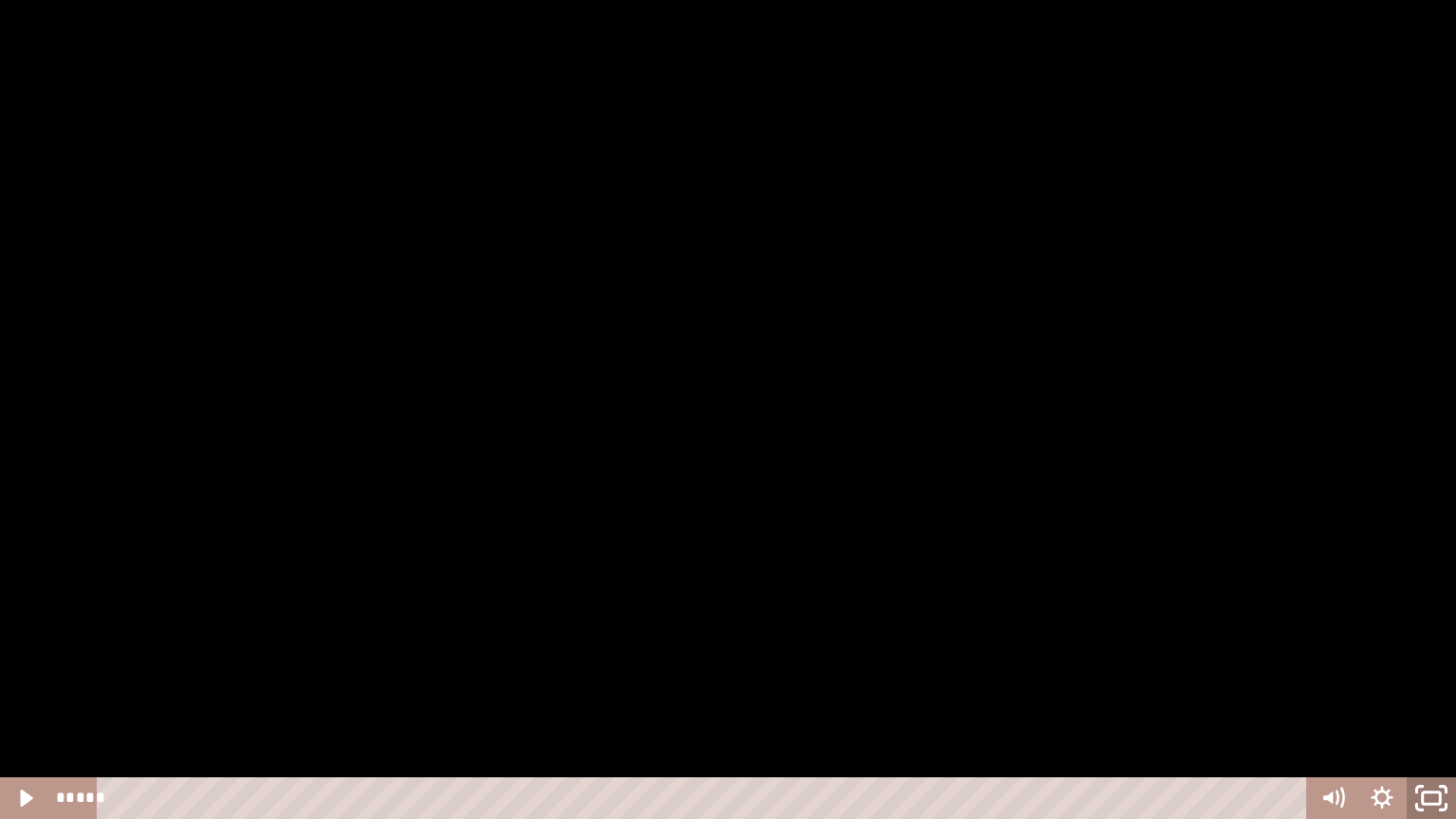 click 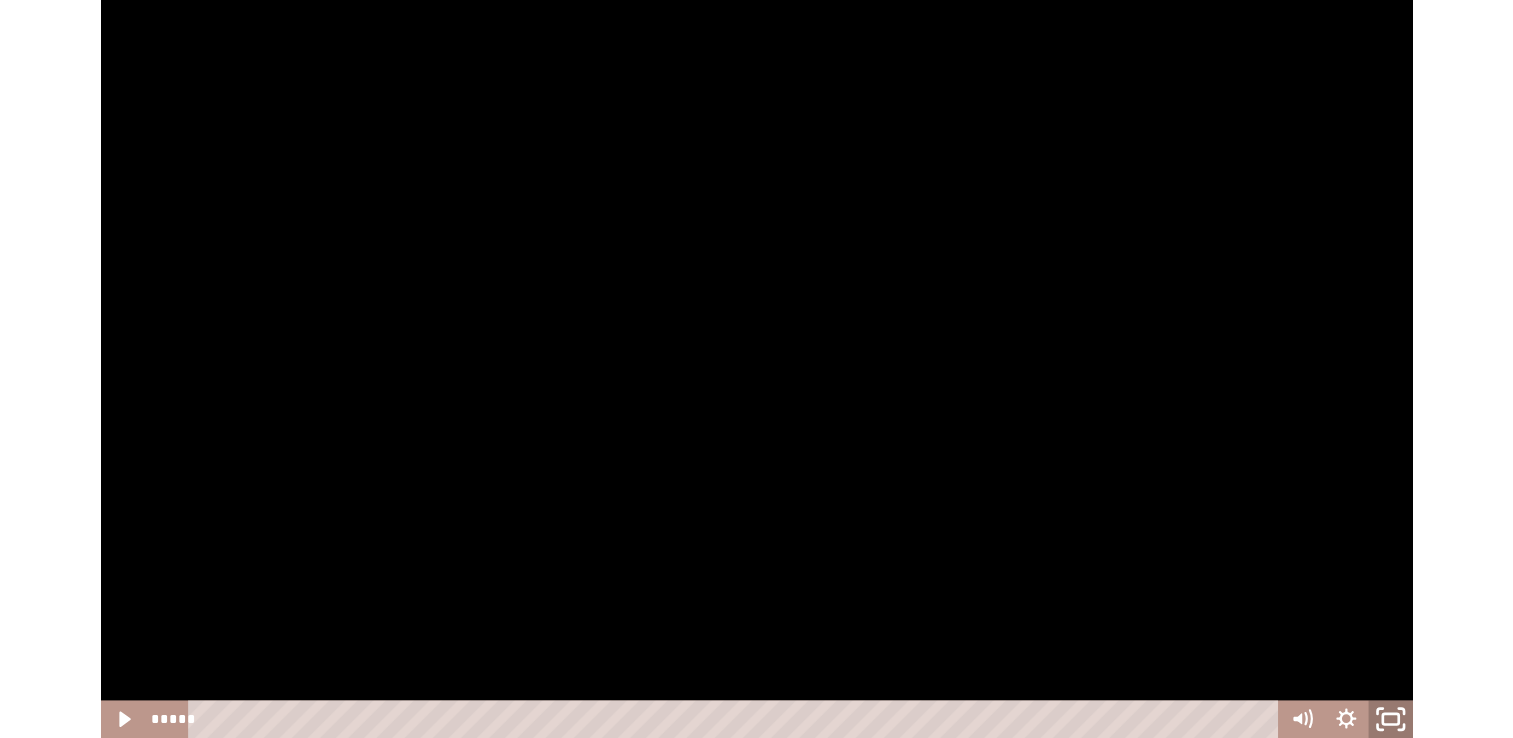 scroll, scrollTop: 1121, scrollLeft: 0, axis: vertical 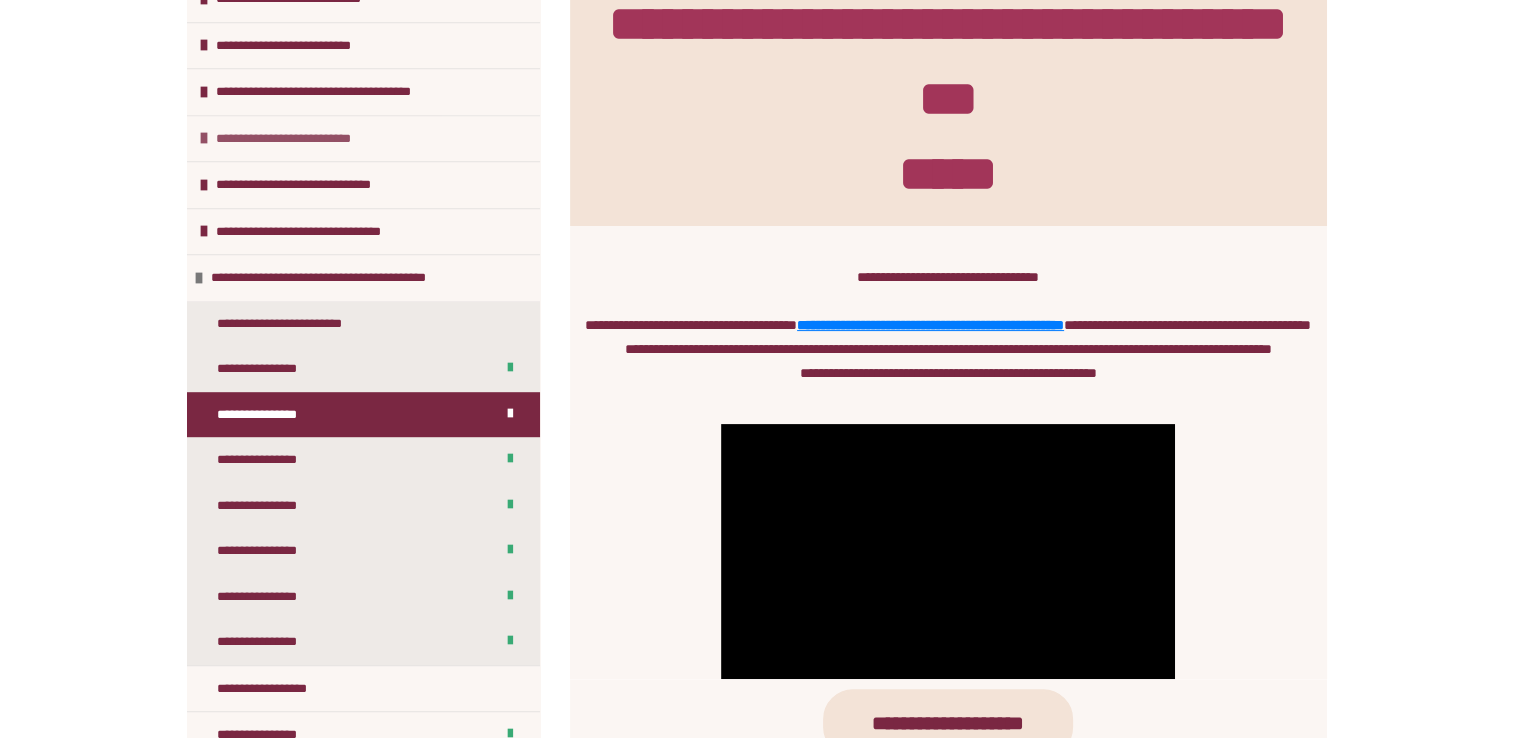 click on "**********" at bounding box center [304, 139] 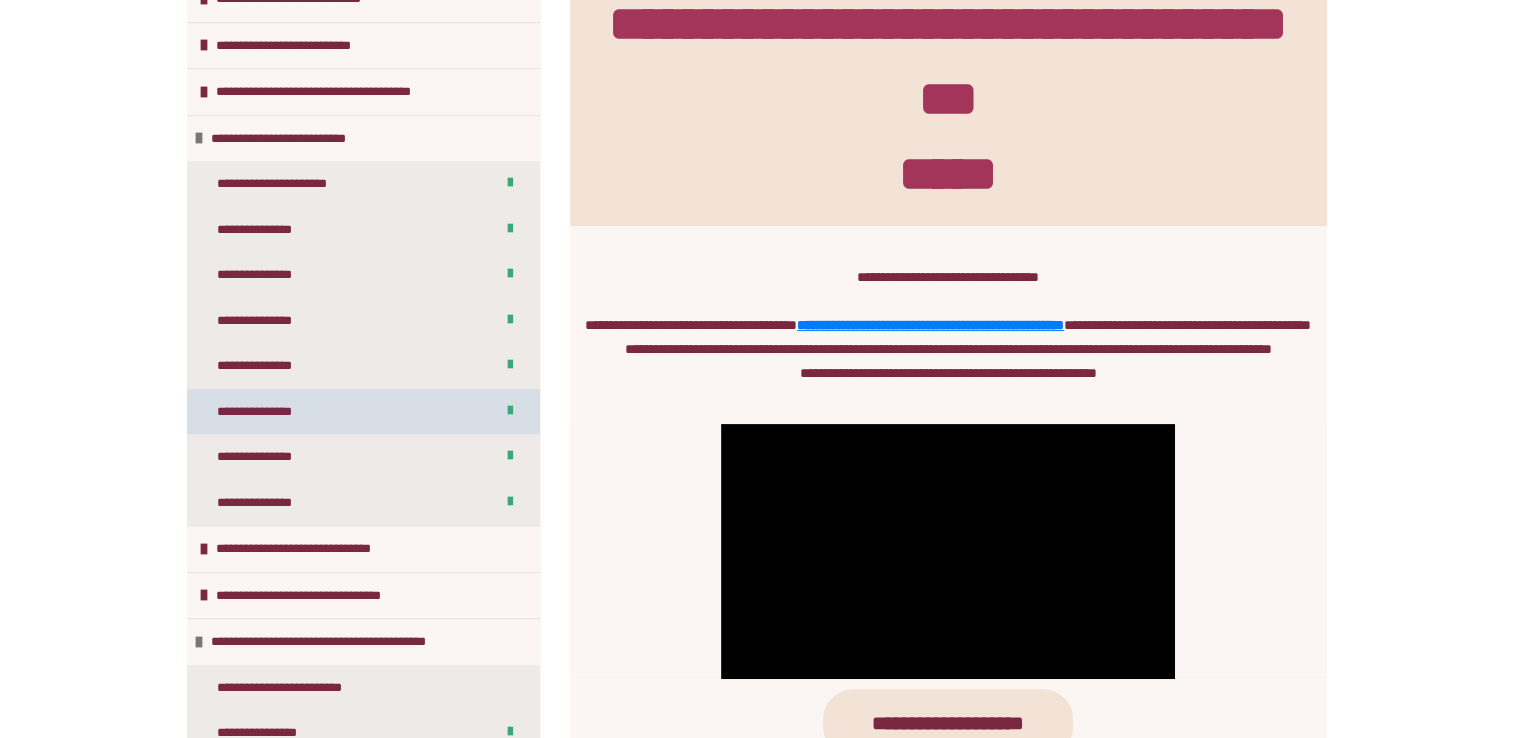 click on "**********" at bounding box center (264, 412) 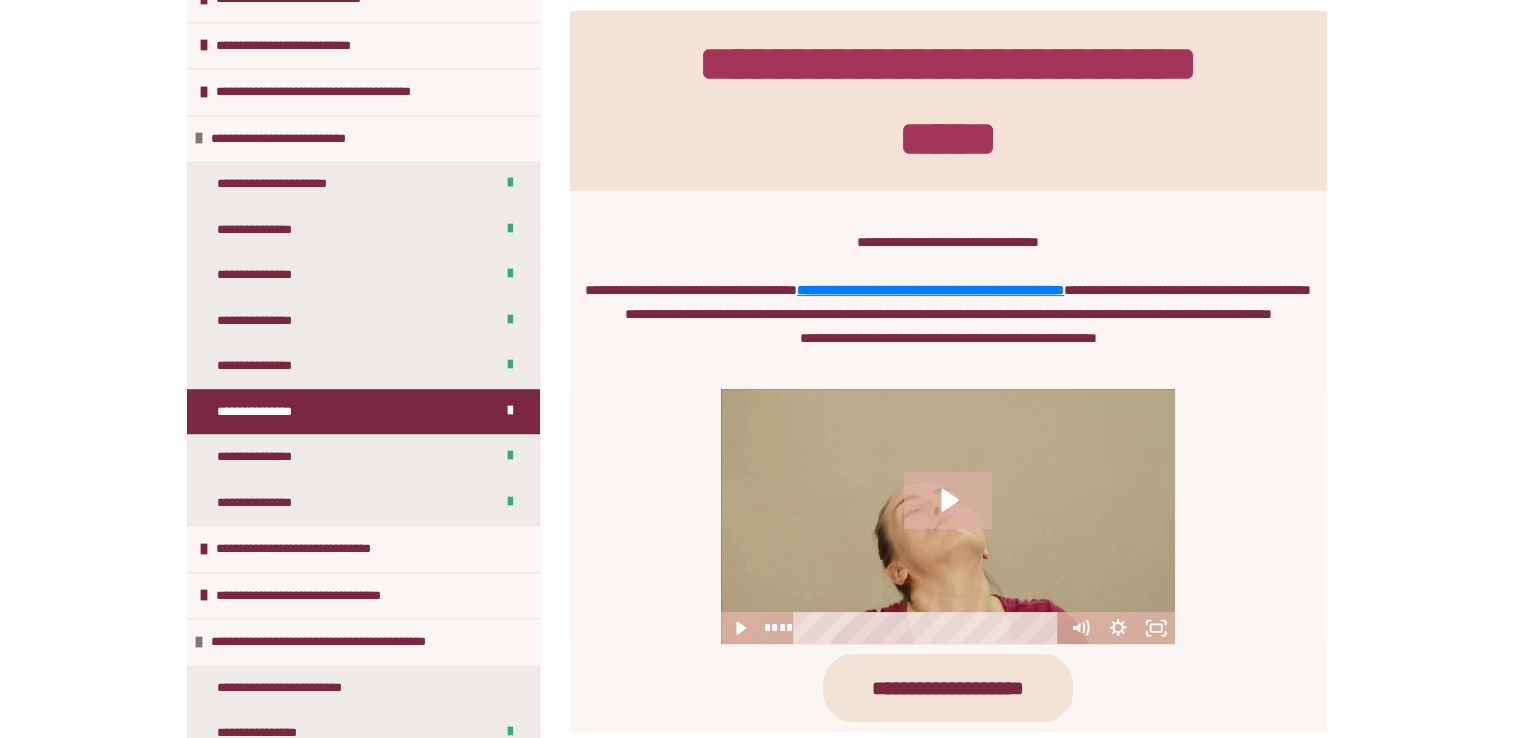 drag, startPoint x: 822, startPoint y: 650, endPoint x: 760, endPoint y: 638, distance: 63.15061 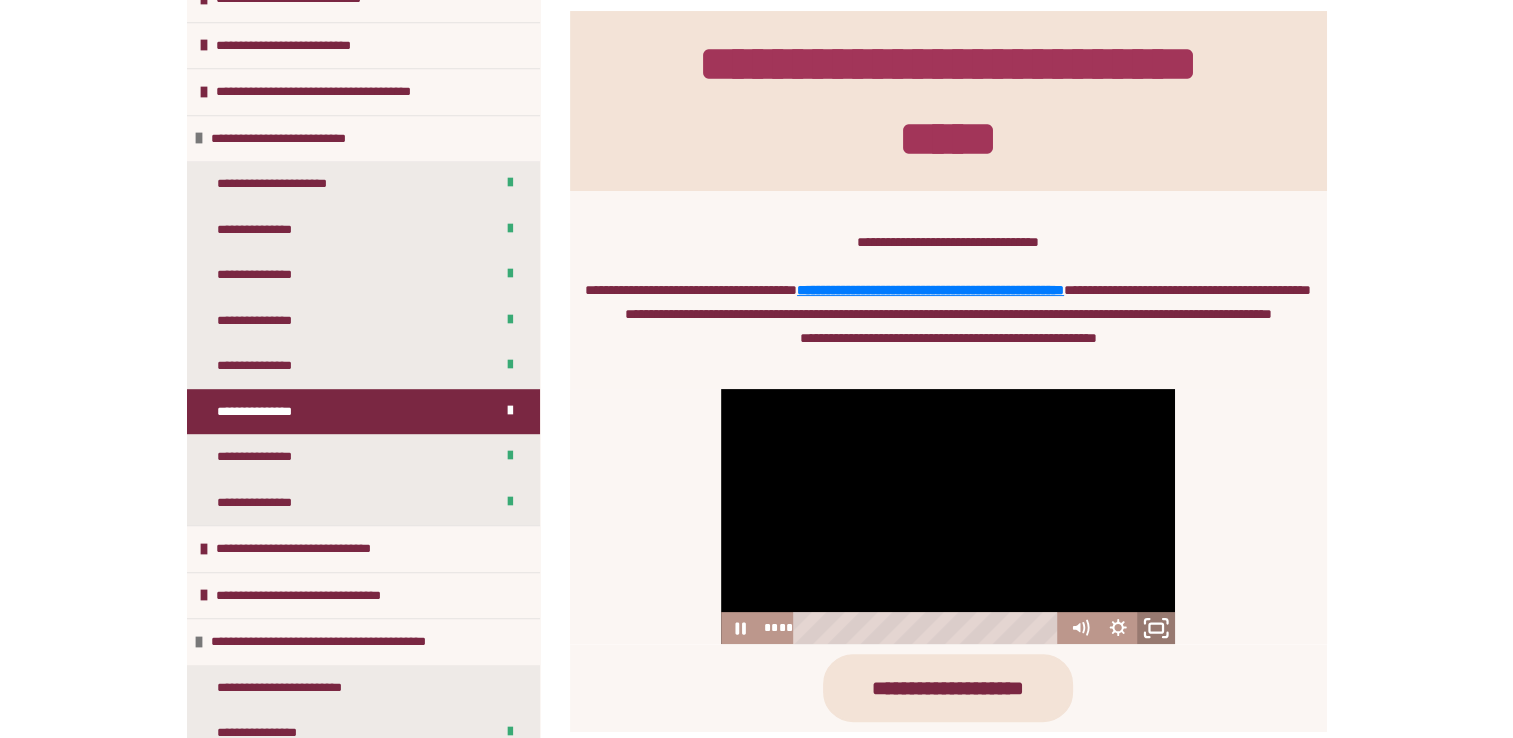click 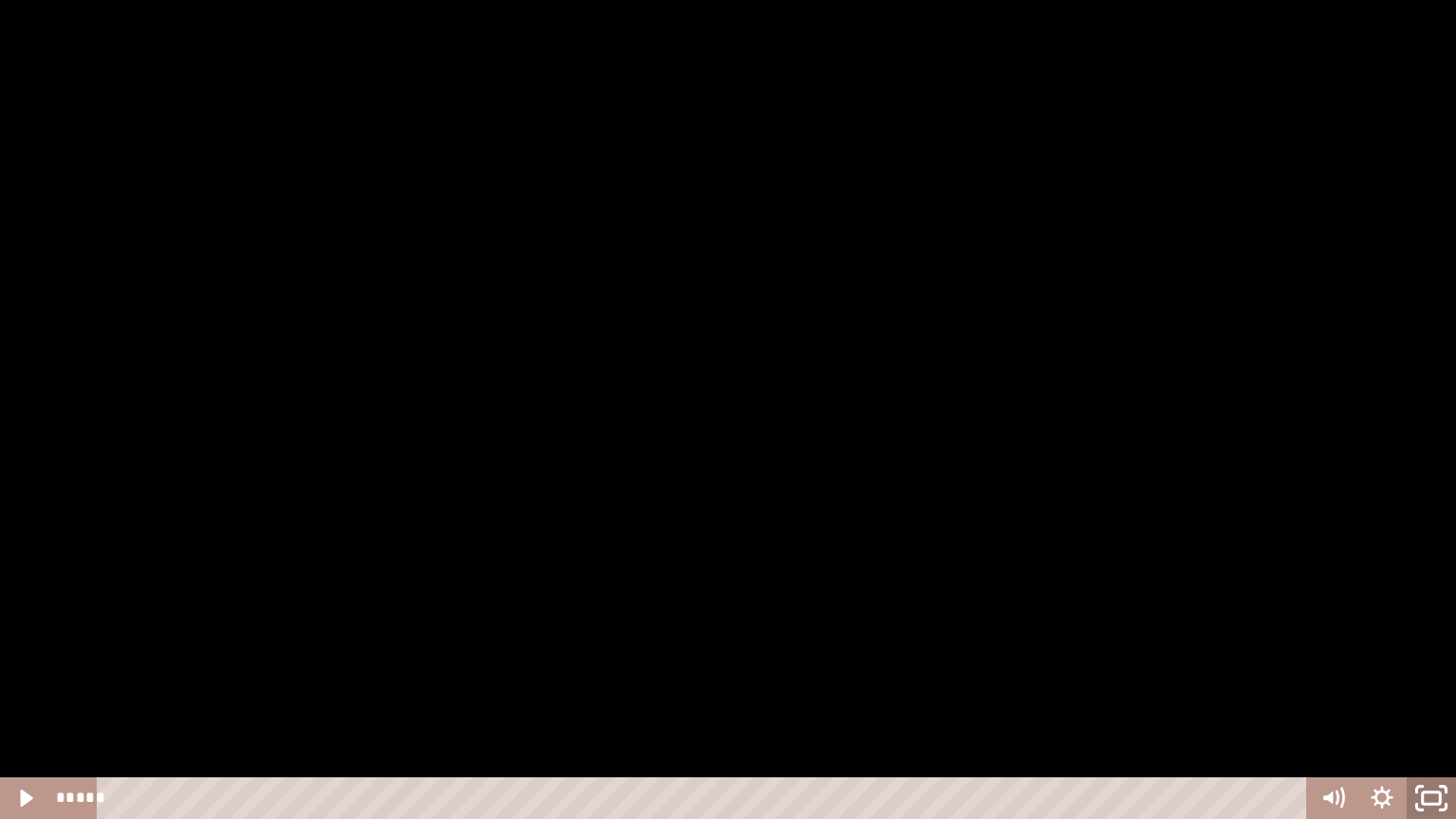 click 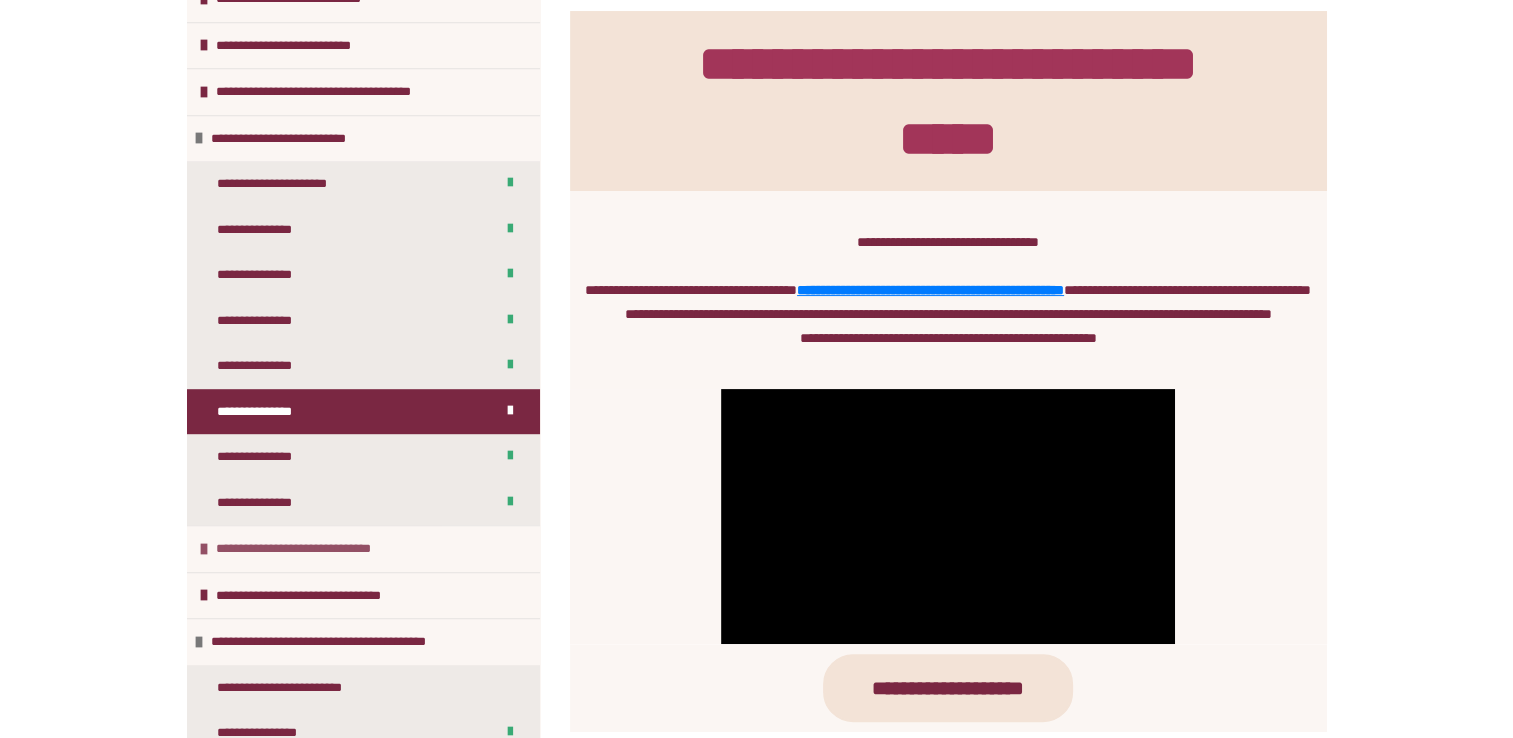 click on "**********" at bounding box center [319, 549] 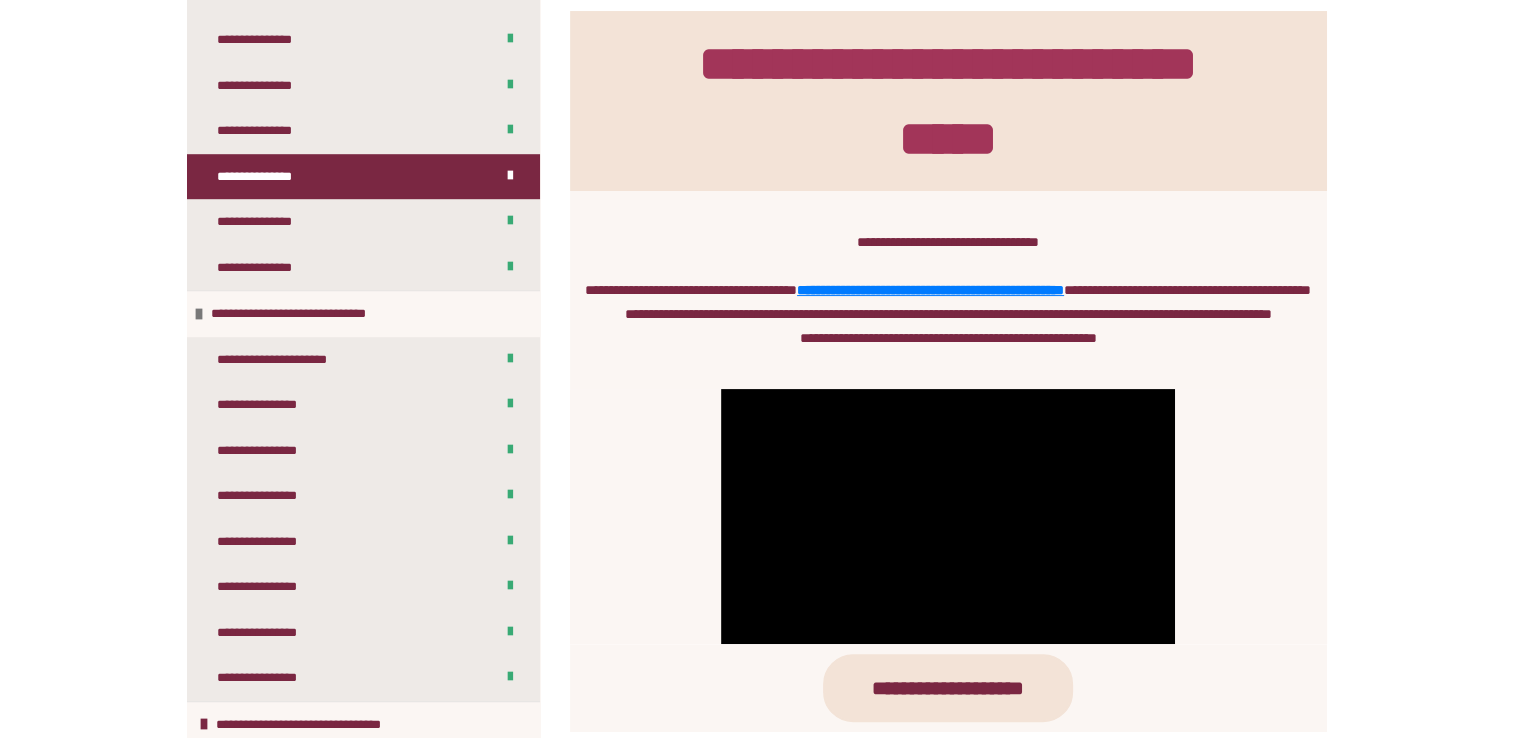 scroll, scrollTop: 1362, scrollLeft: 0, axis: vertical 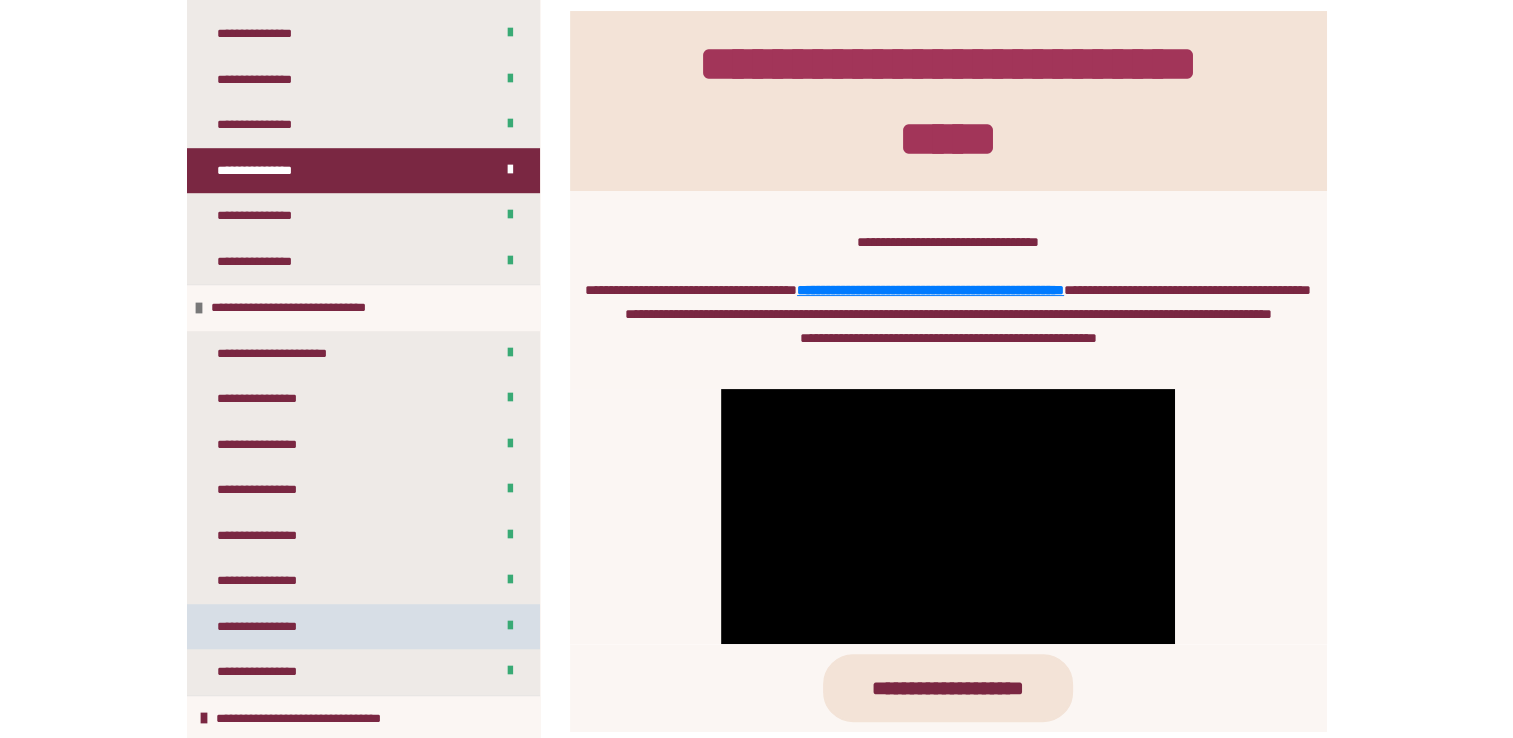 click on "**********" at bounding box center (268, 627) 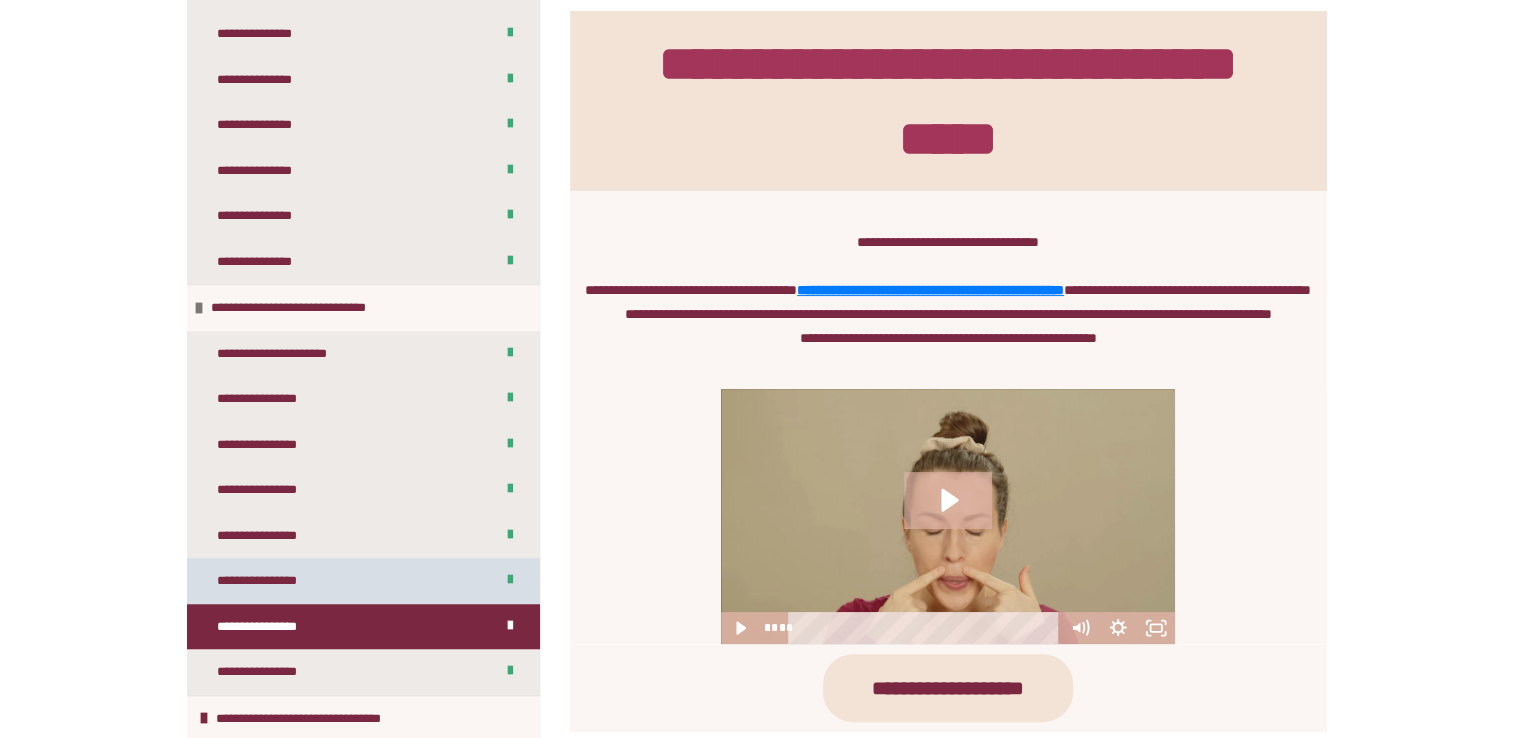 click on "**********" at bounding box center [363, 581] 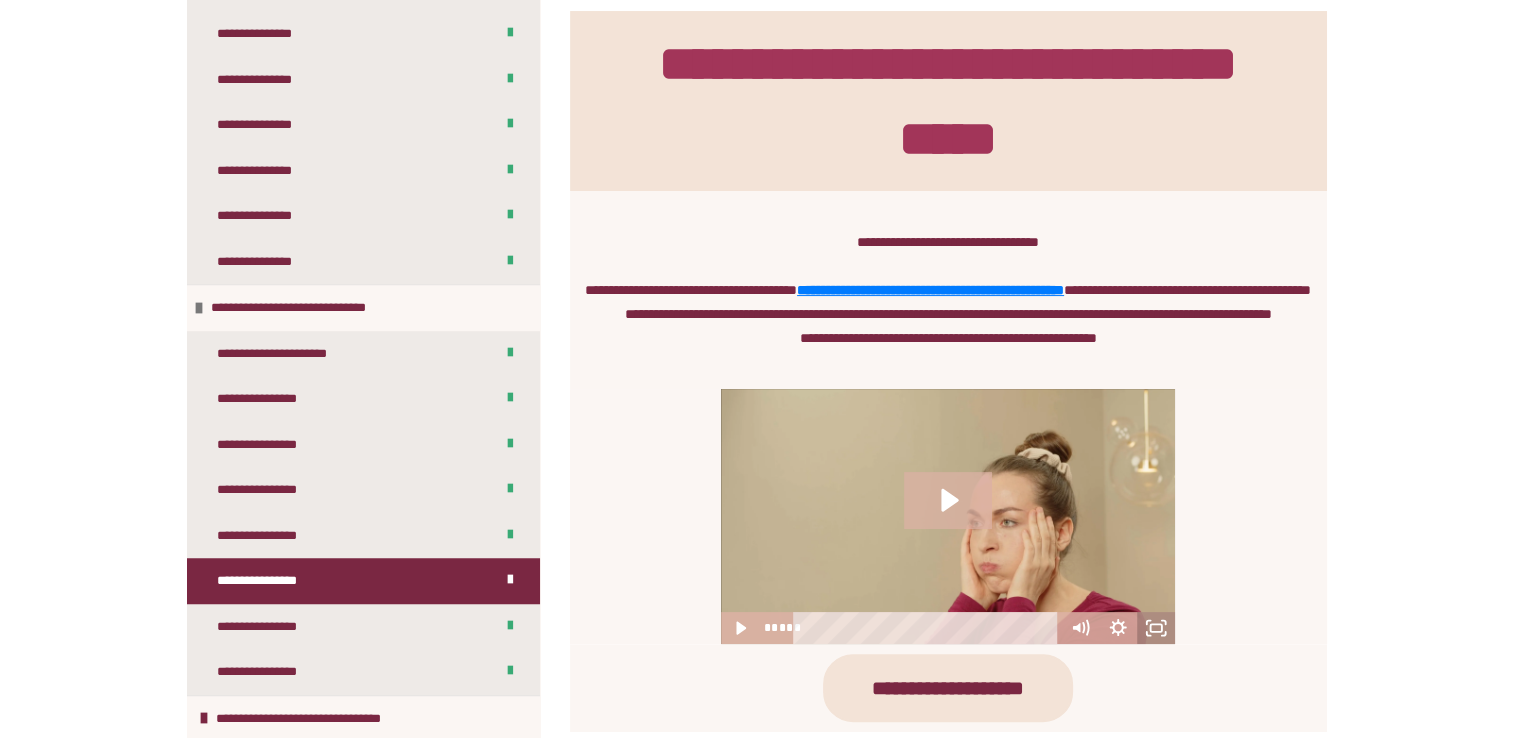 click 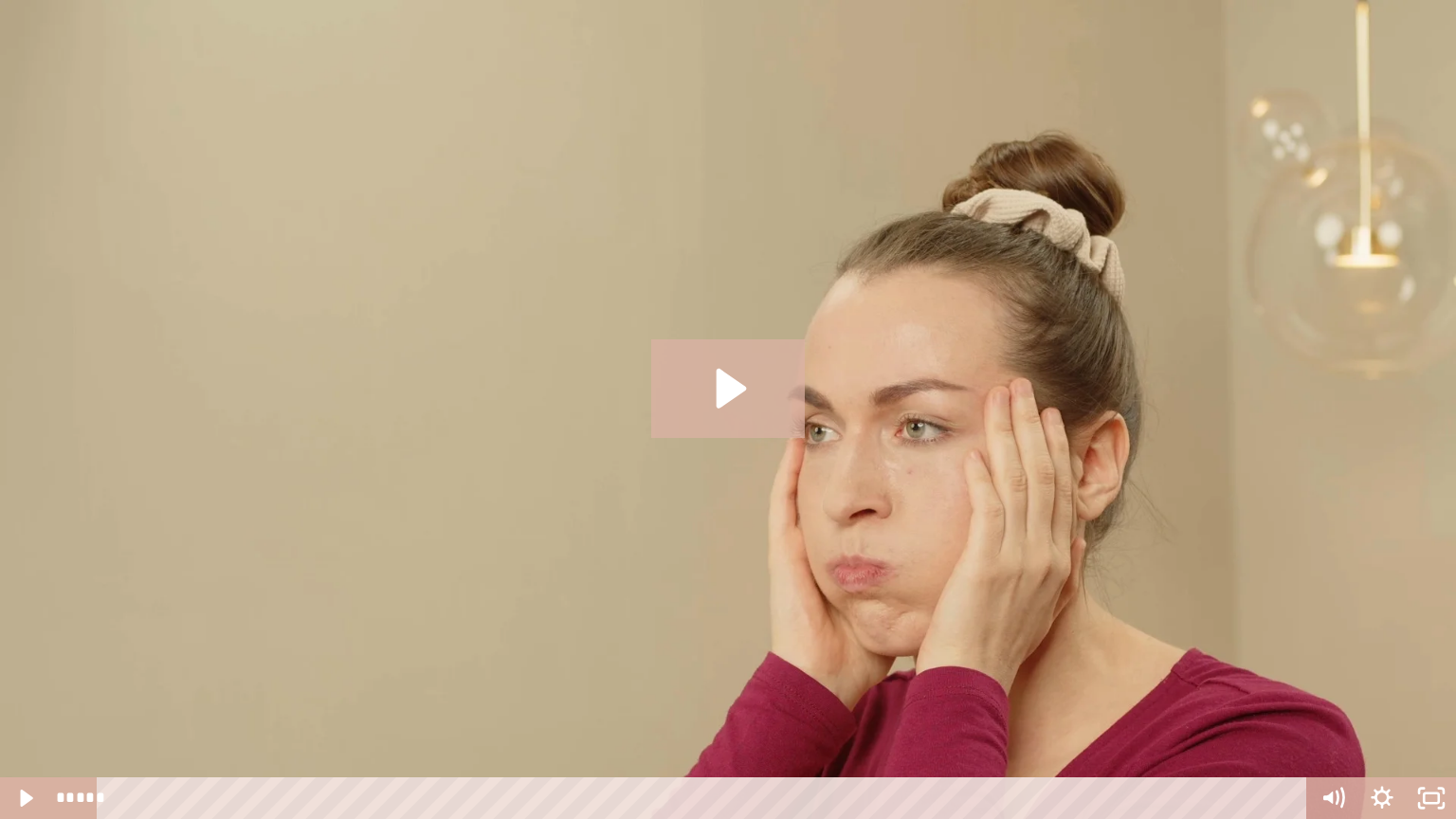 click at bounding box center [728, 410] 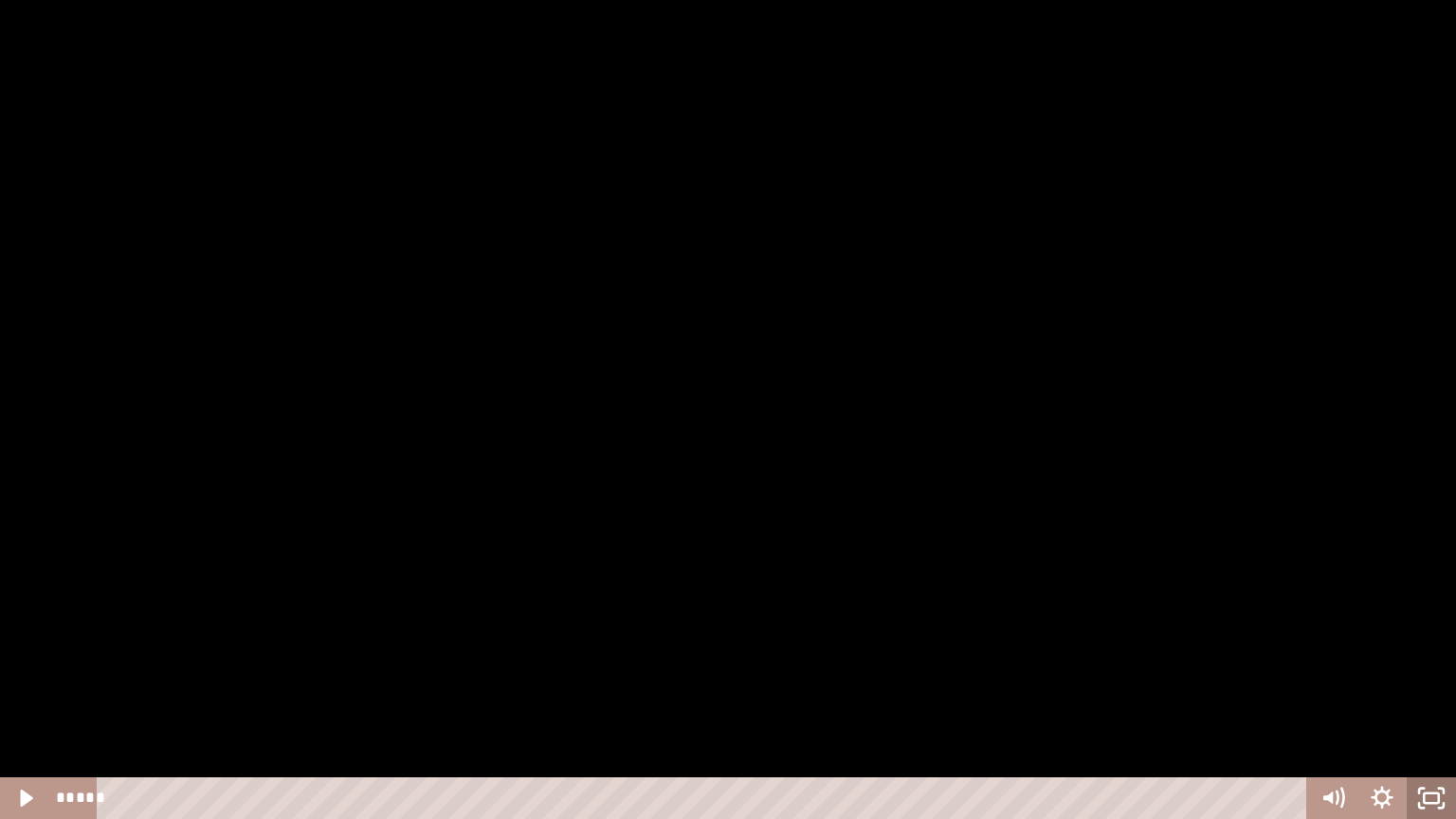 click 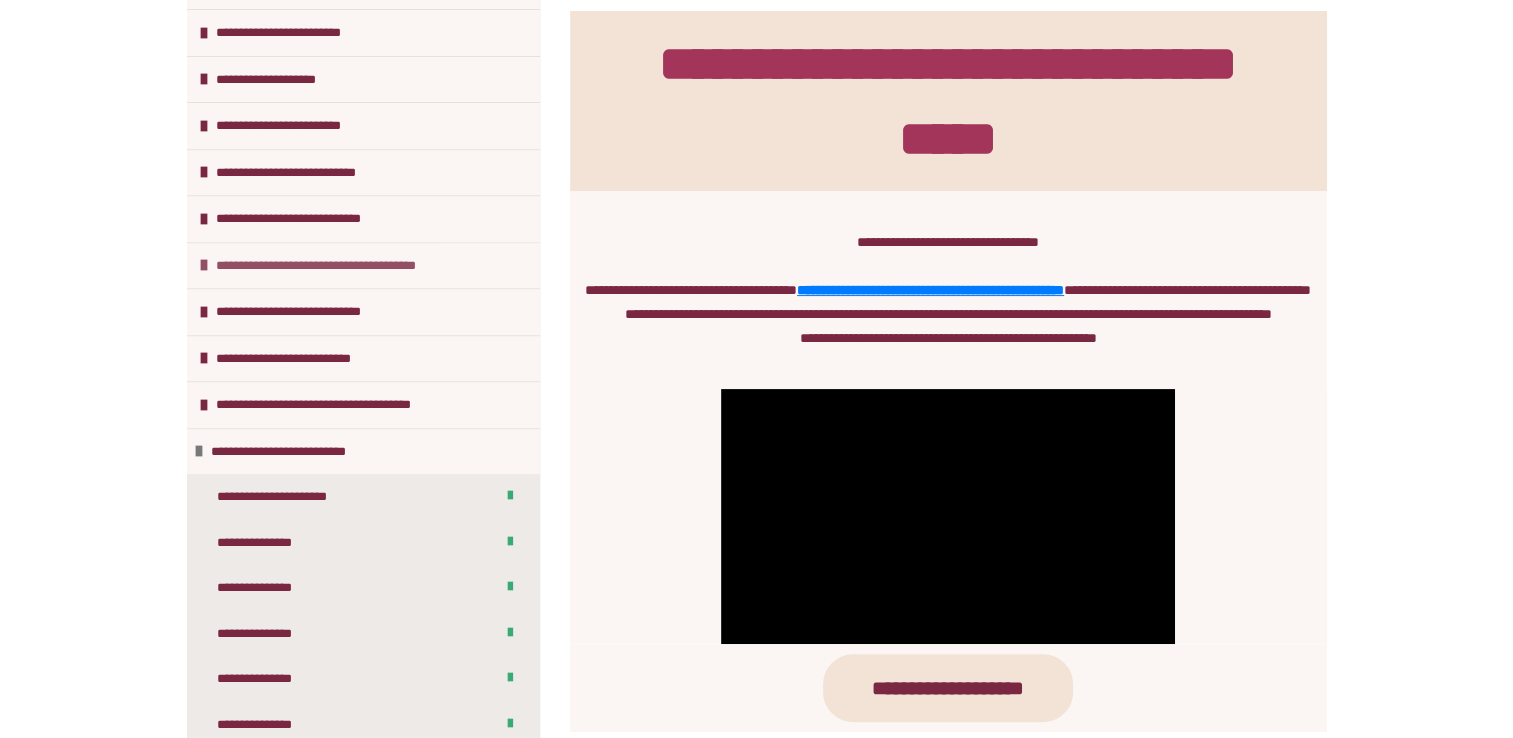 scroll, scrollTop: 811, scrollLeft: 0, axis: vertical 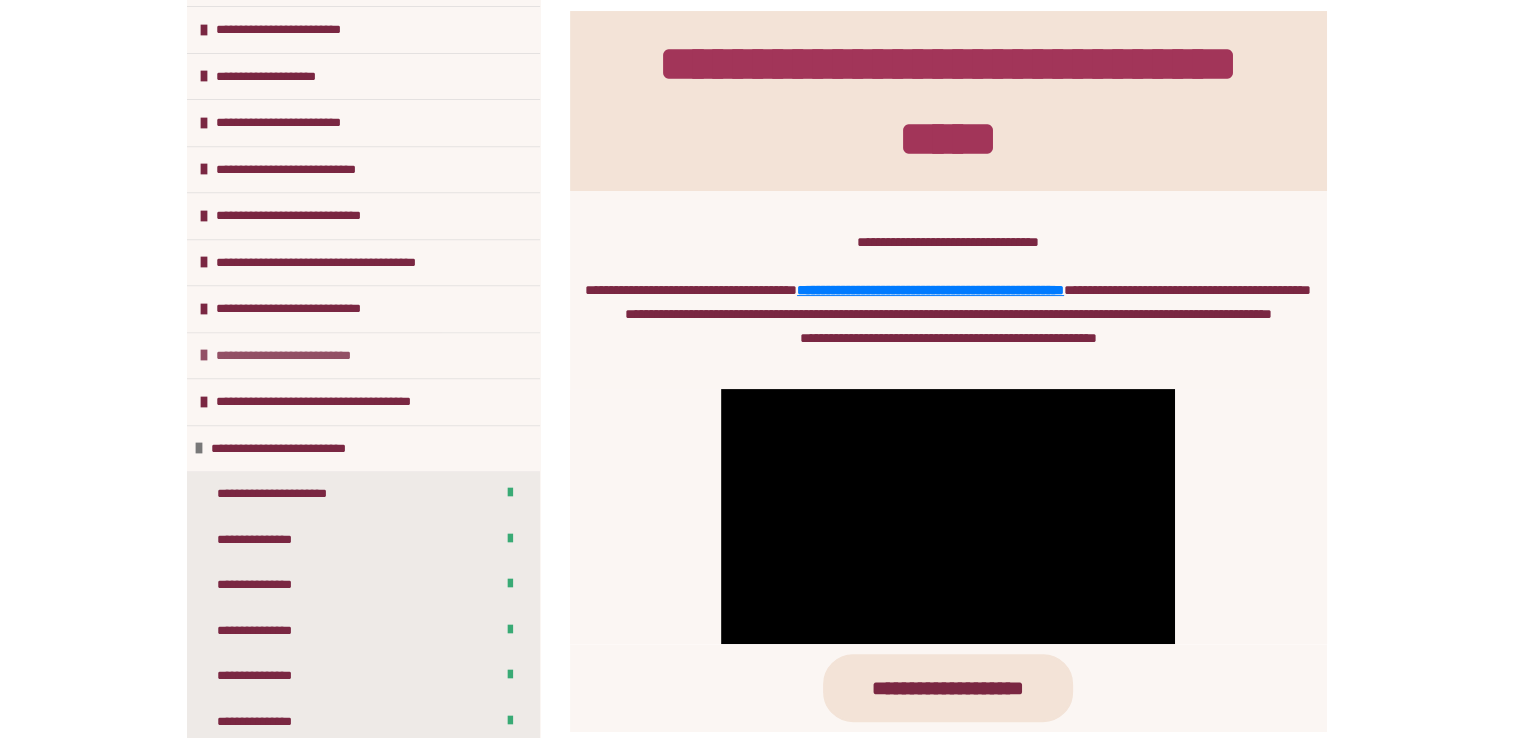 click on "**********" at bounding box center [298, 356] 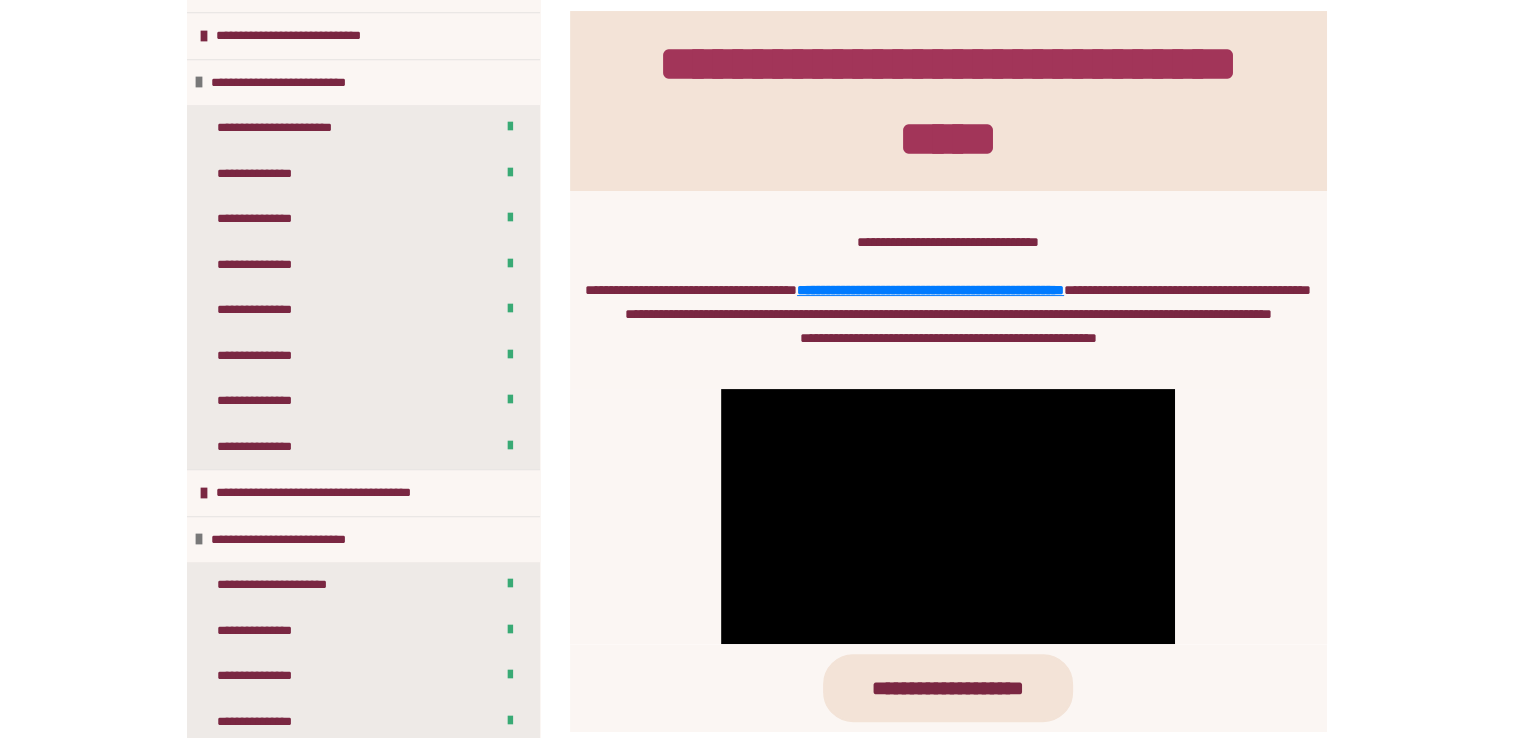 scroll, scrollTop: 1224, scrollLeft: 0, axis: vertical 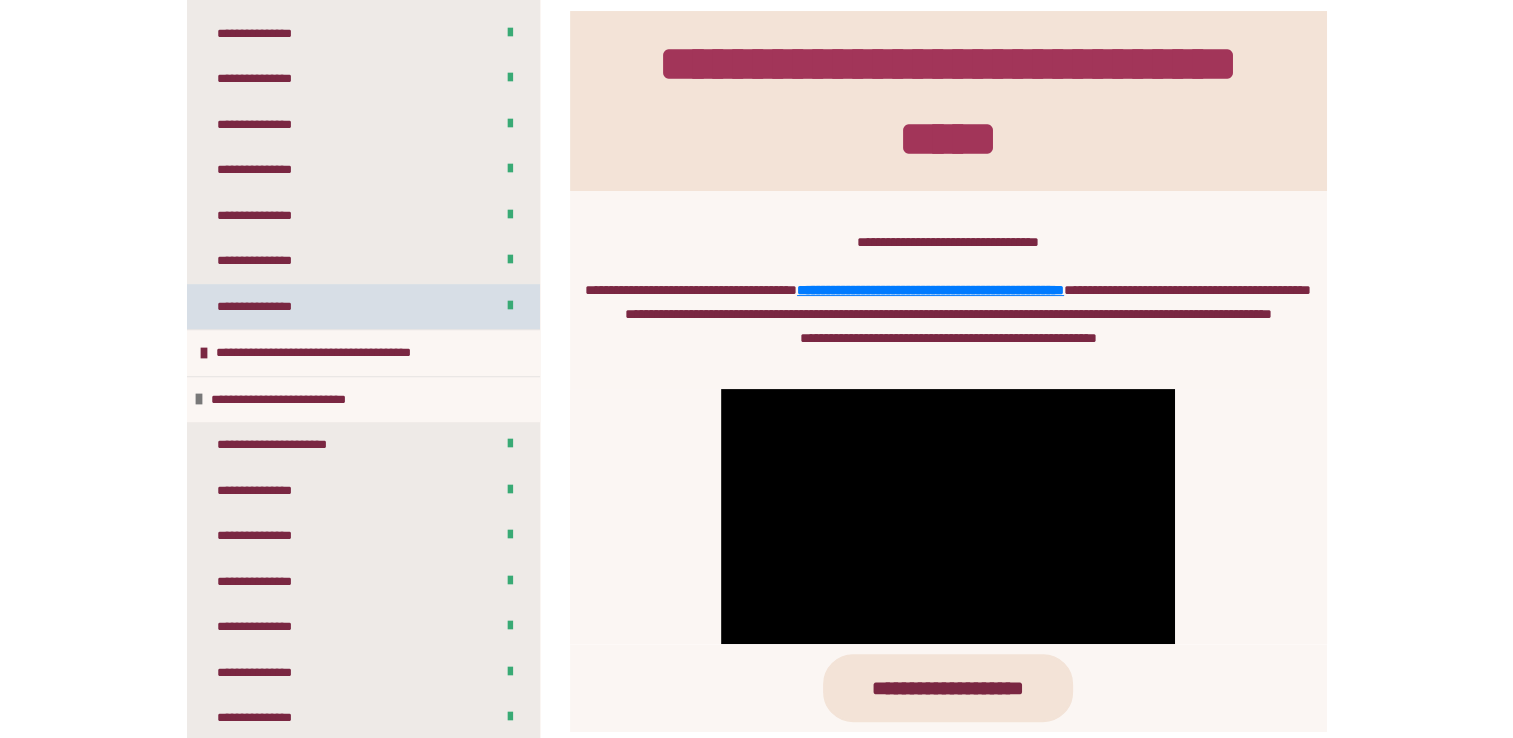 click on "**********" at bounding box center [264, 307] 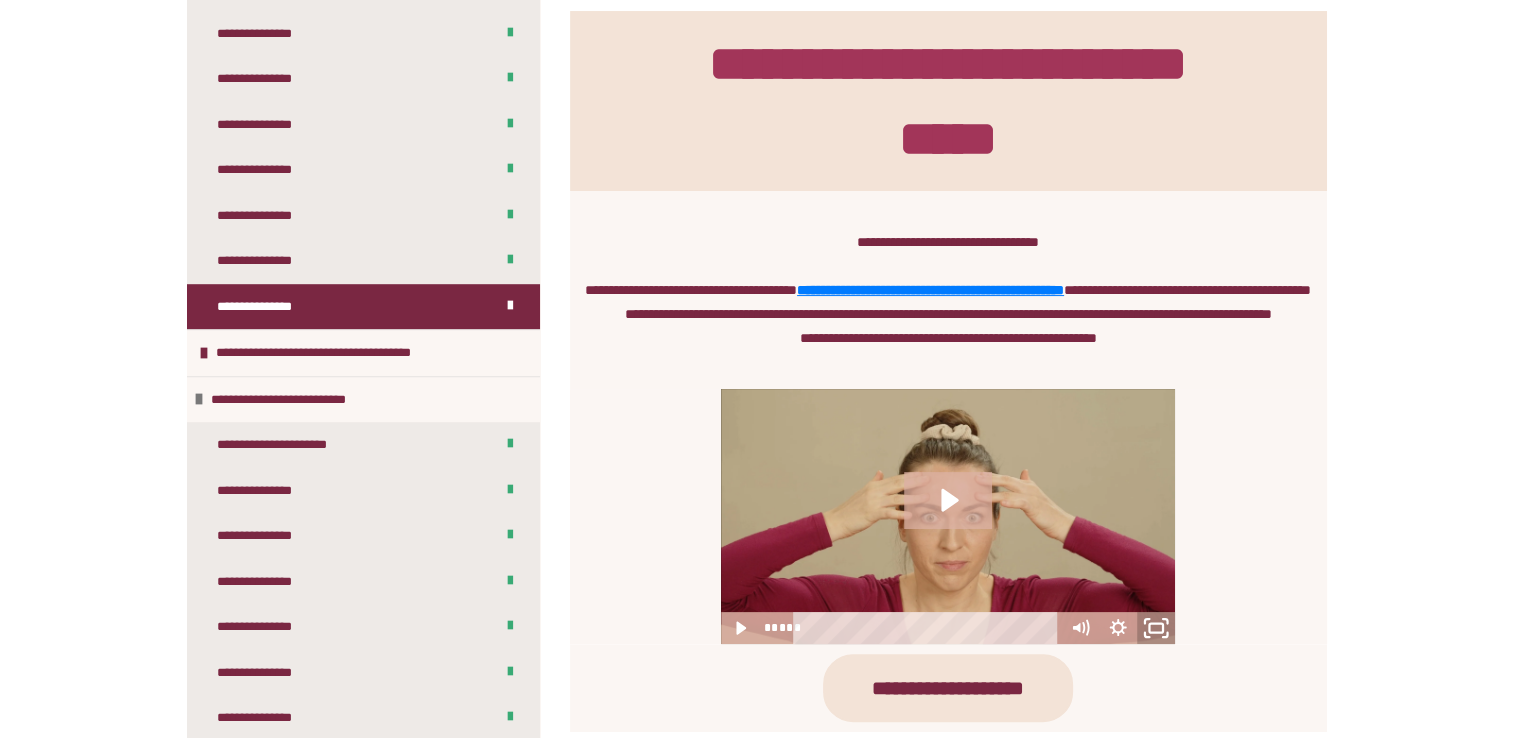 click 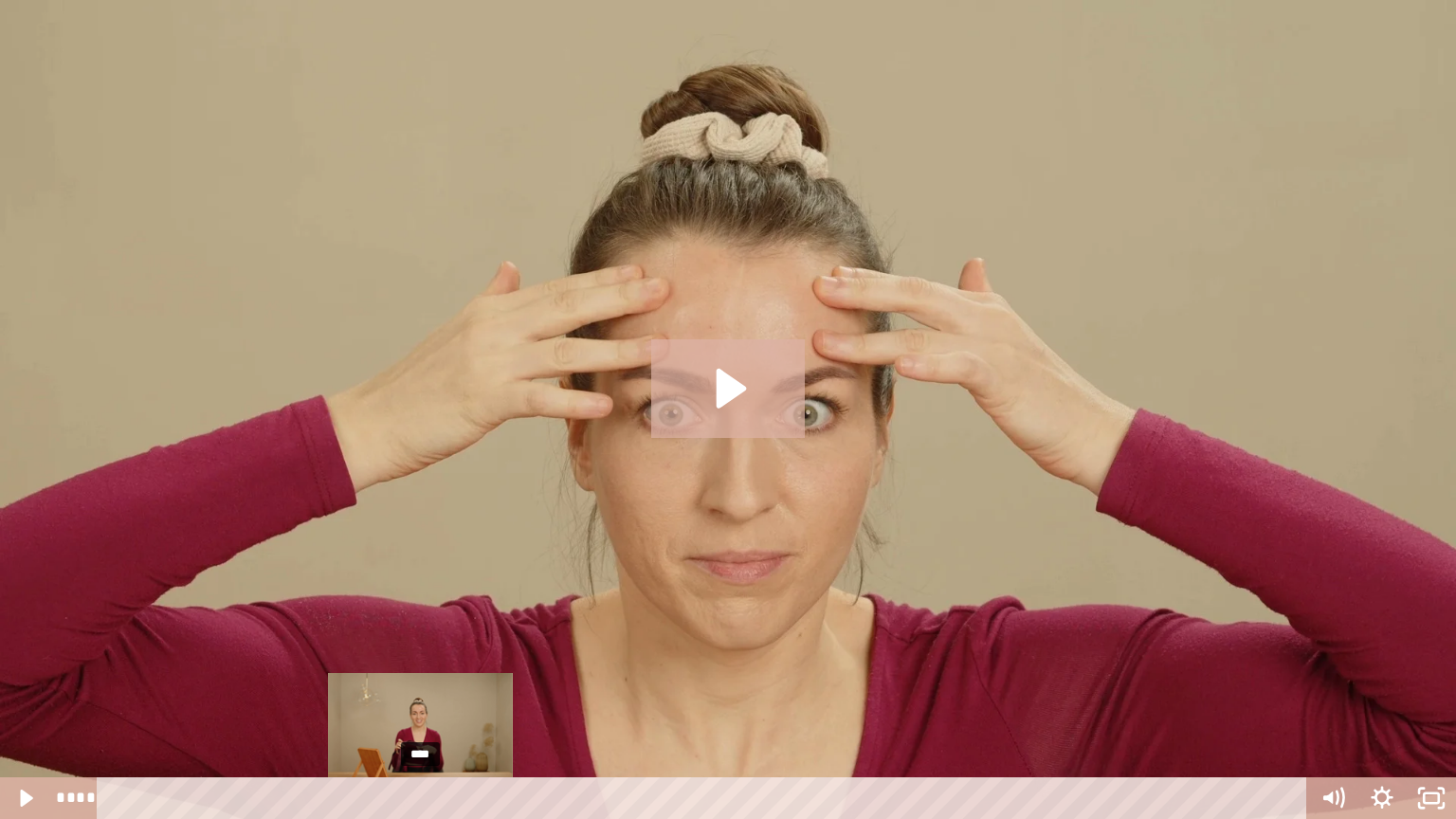 click on "****" at bounding box center [705, 798] 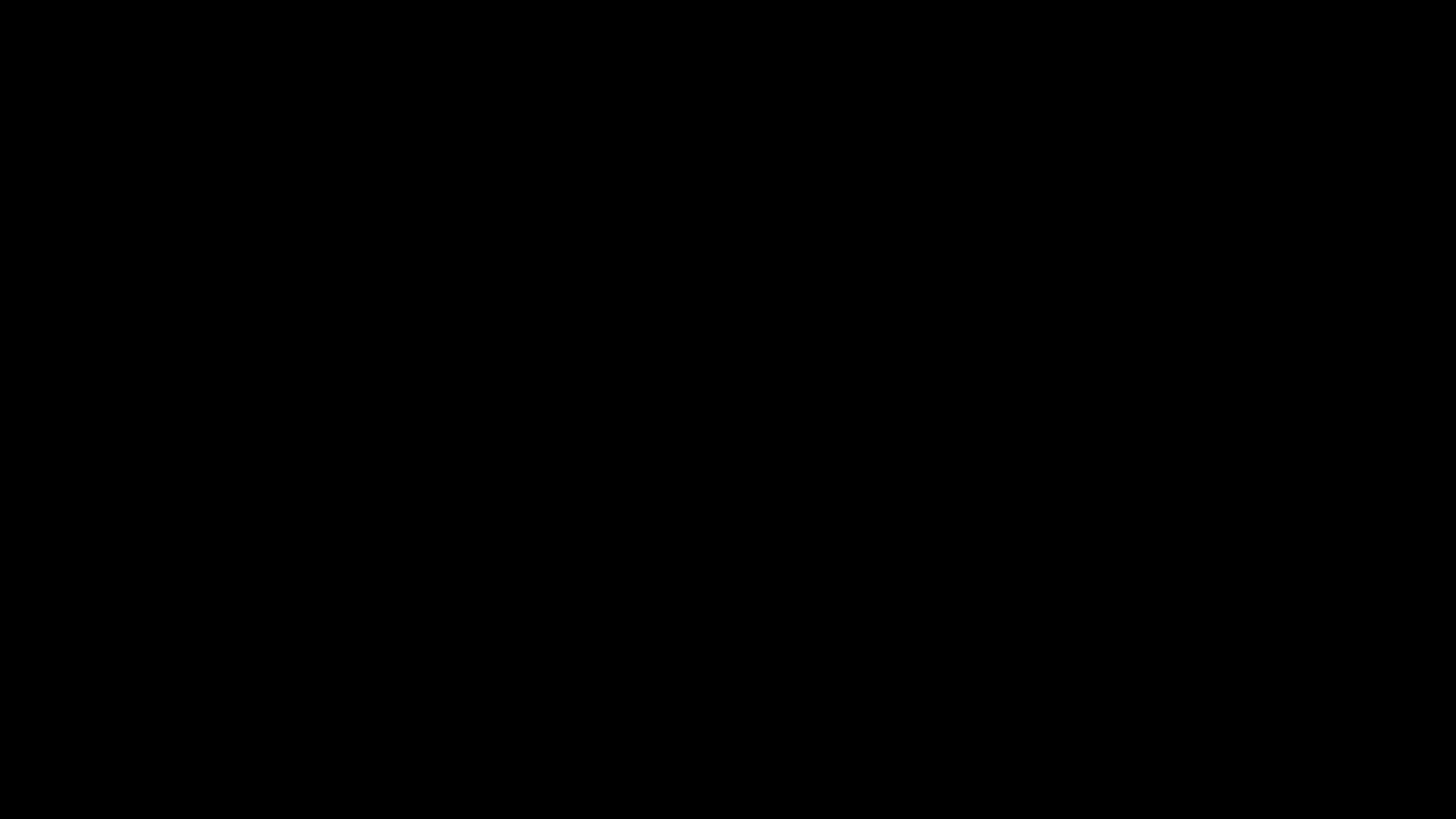 click at bounding box center [728, 410] 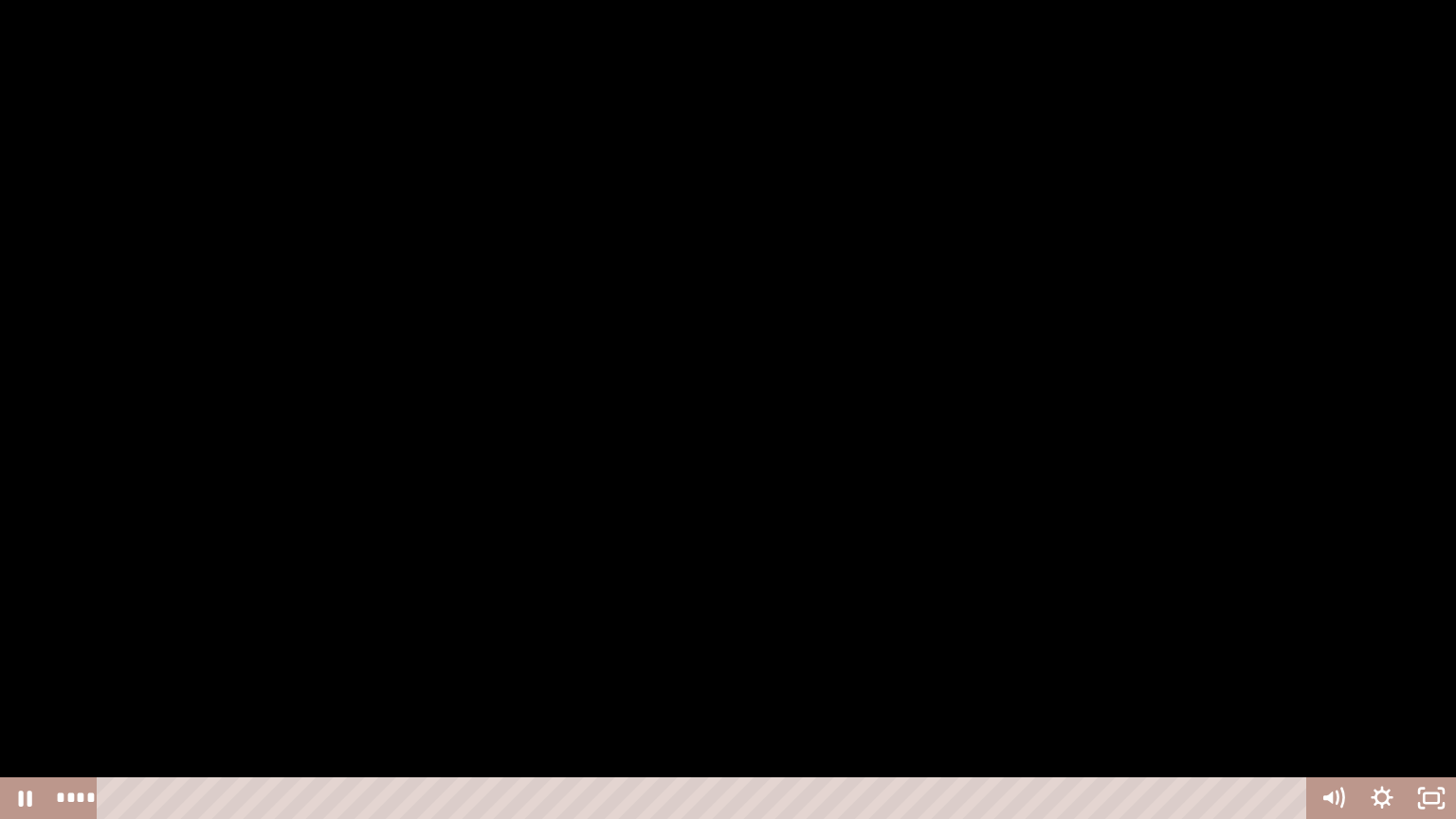 click at bounding box center (728, 410) 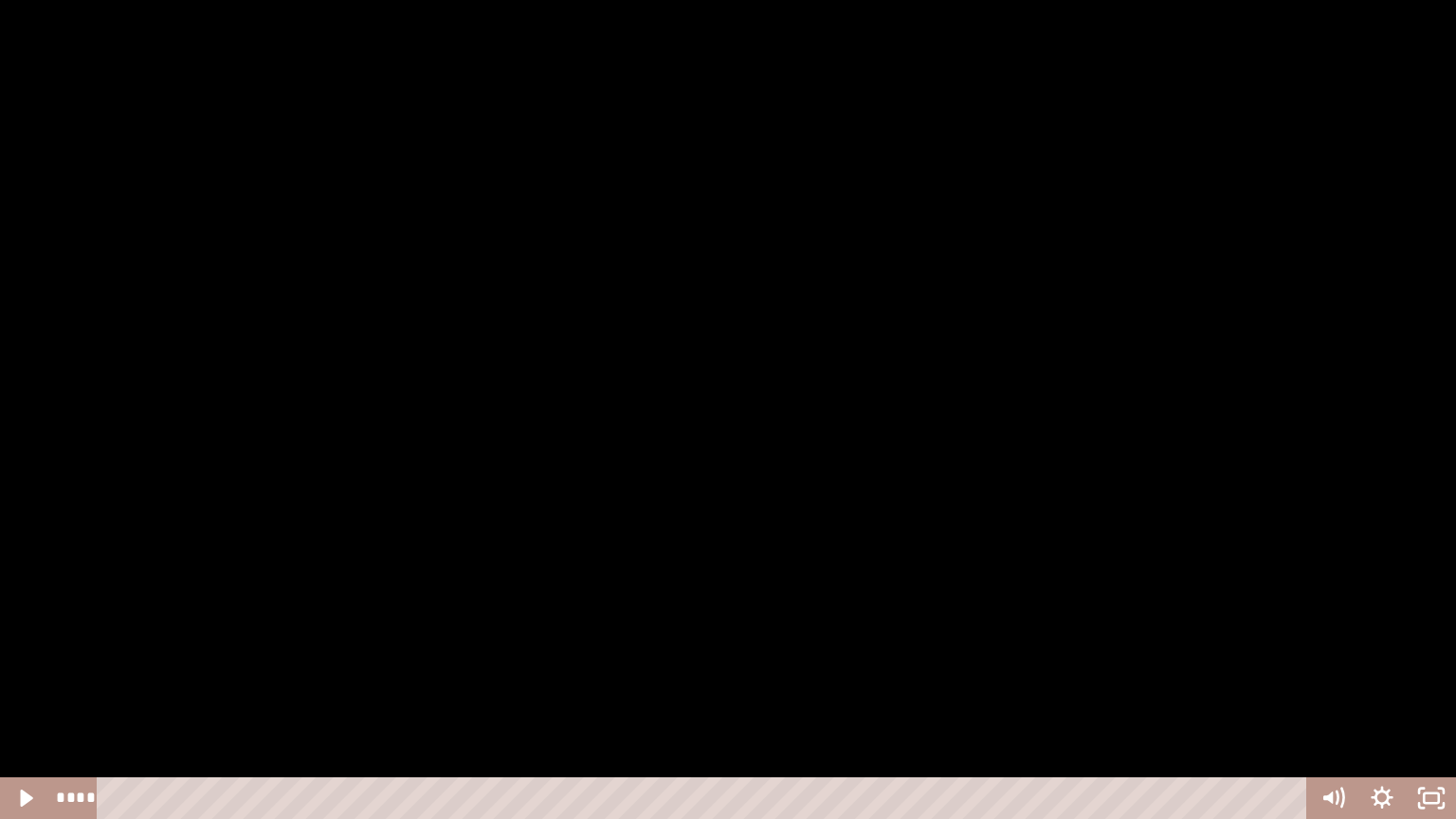click at bounding box center [728, 410] 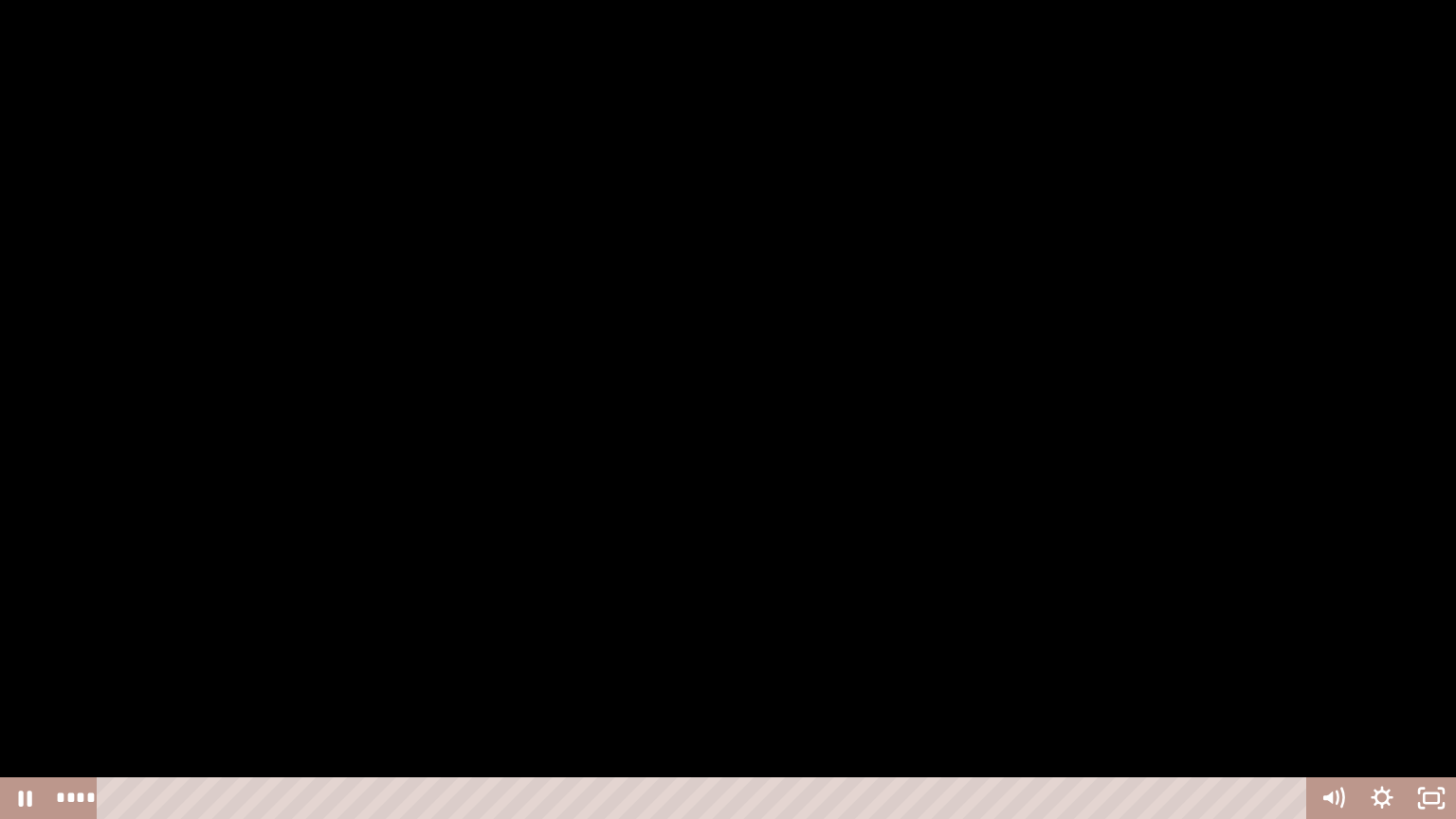 click at bounding box center [728, 410] 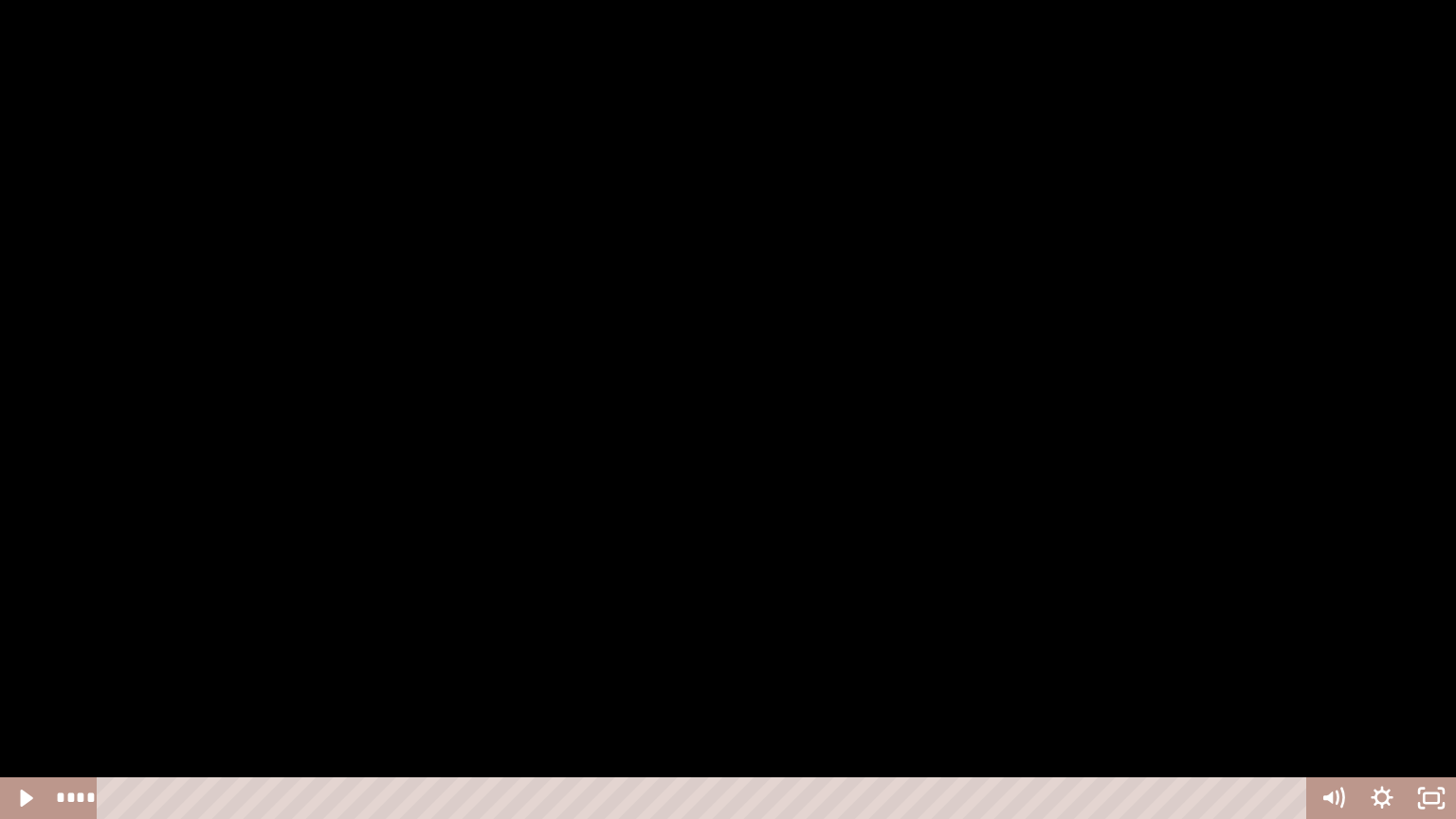 click at bounding box center [728, 410] 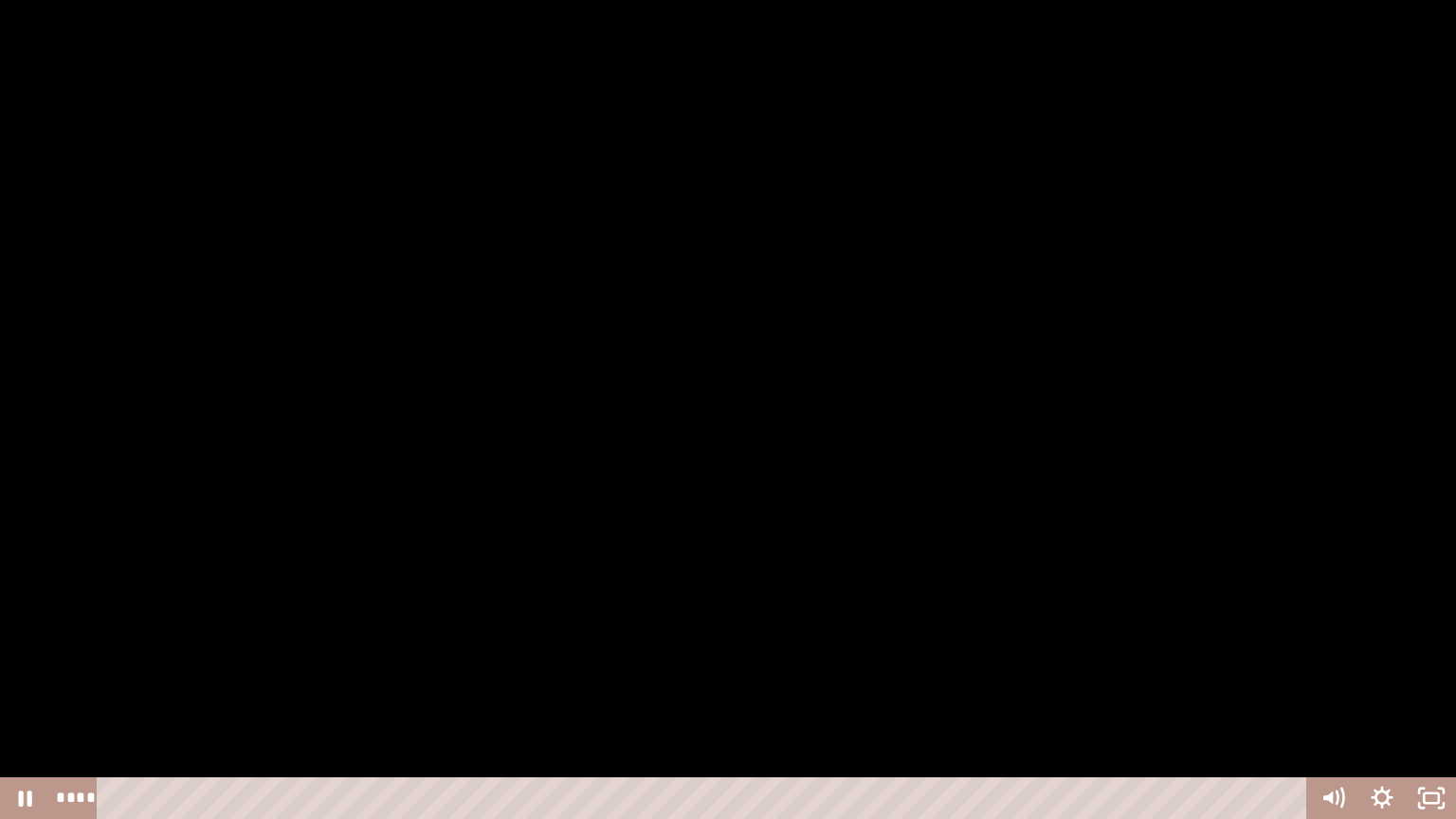 click at bounding box center (728, 410) 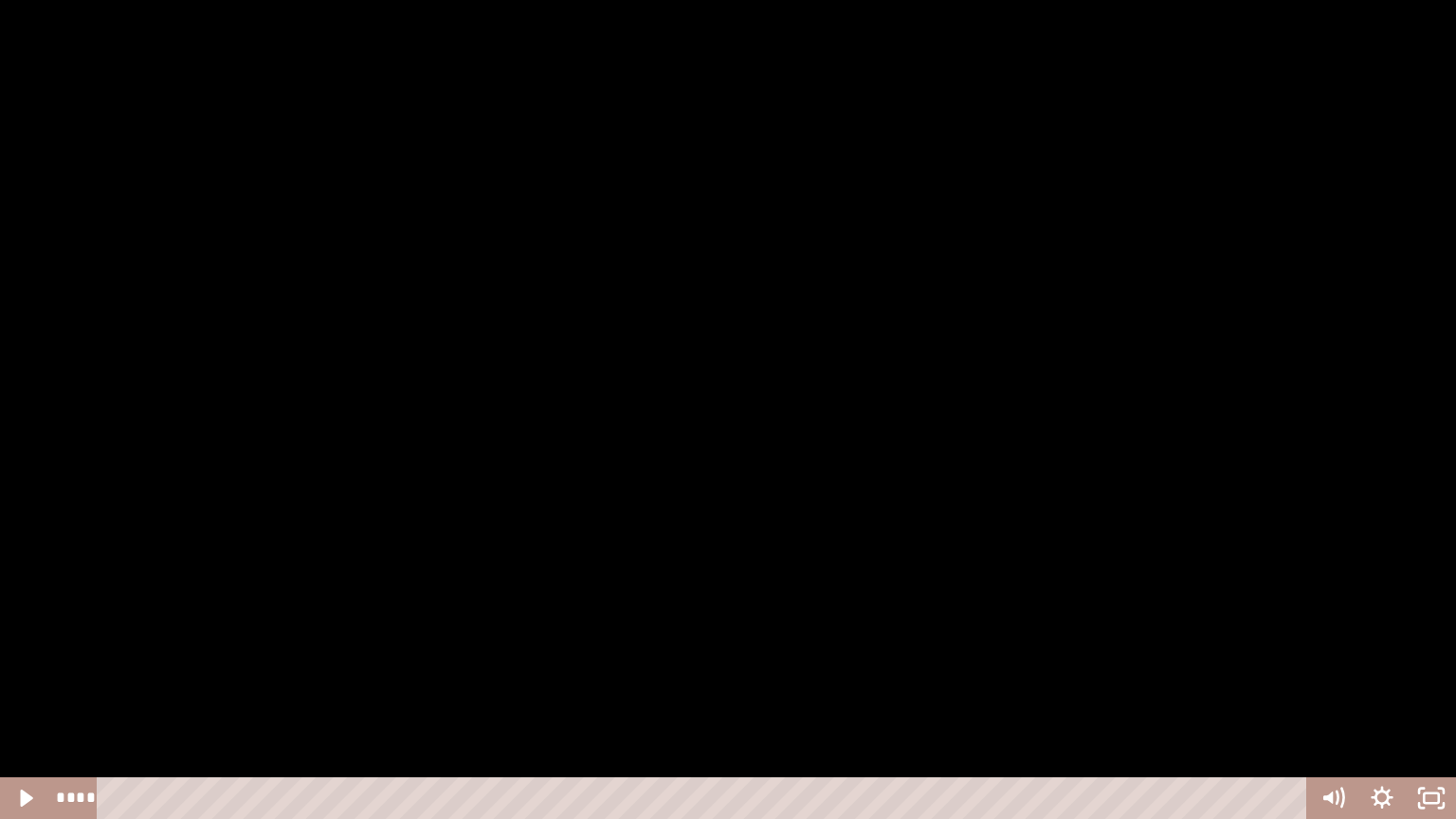 click at bounding box center (728, 410) 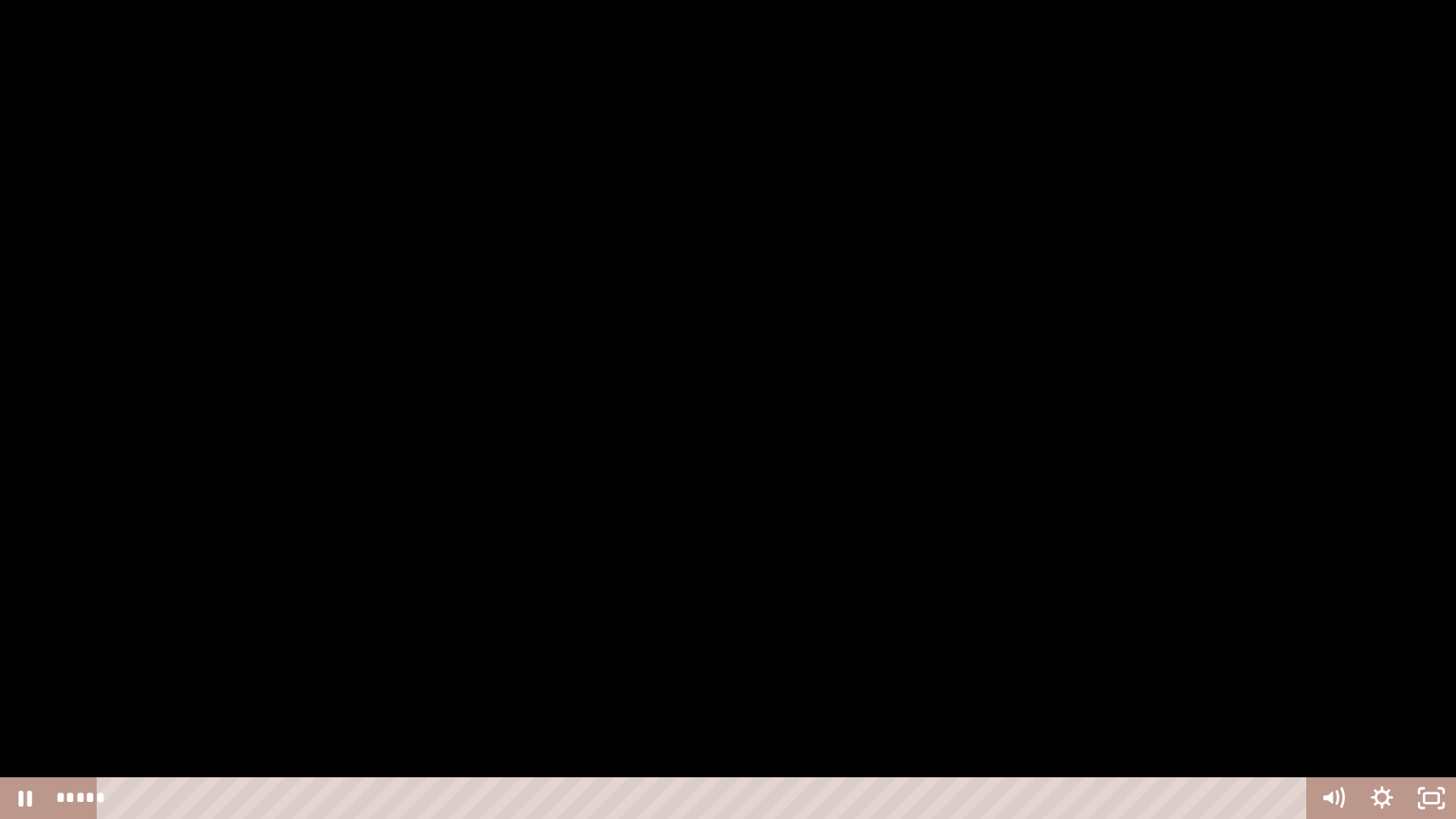 click at bounding box center (728, 410) 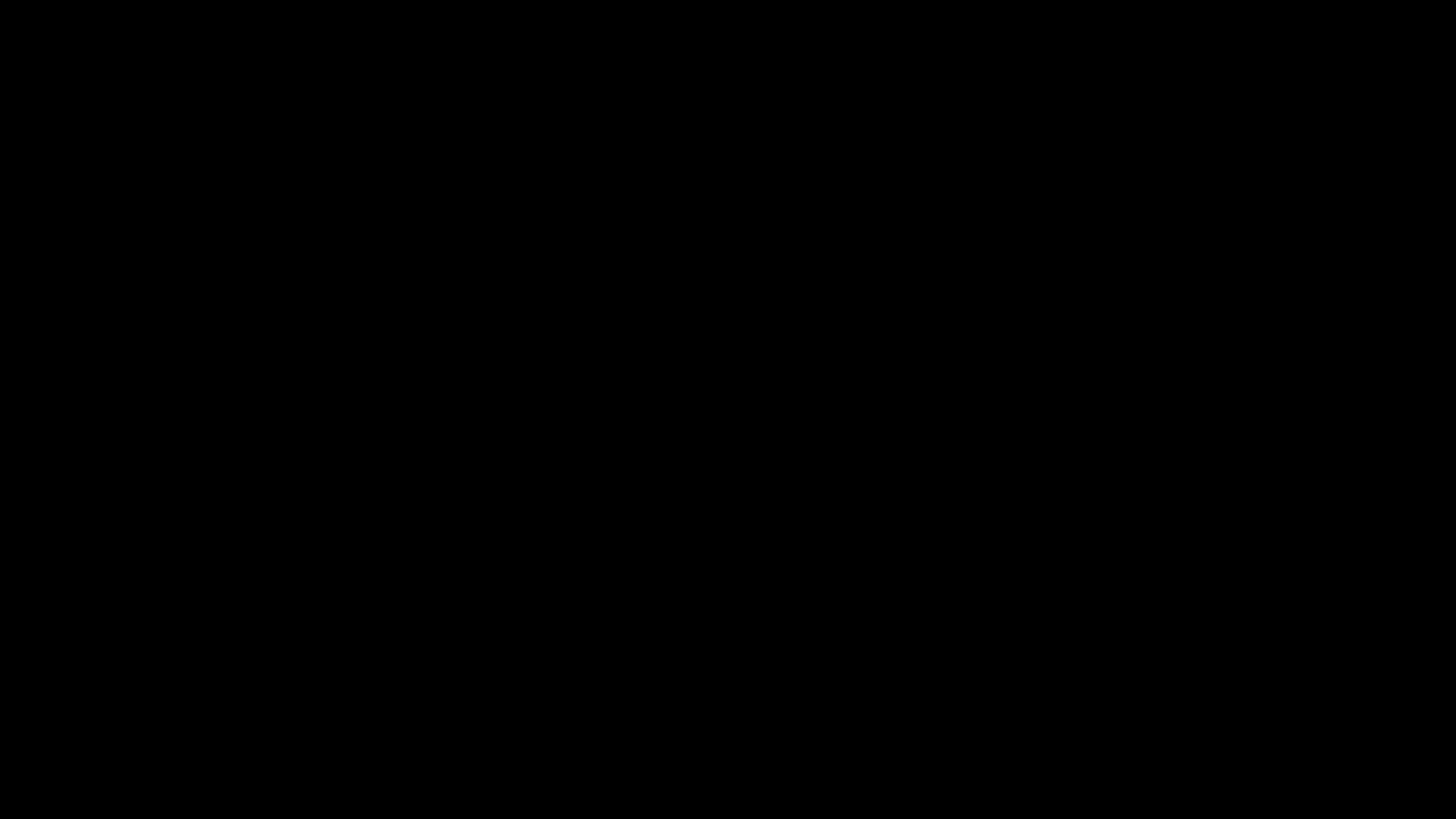 click at bounding box center [728, 410] 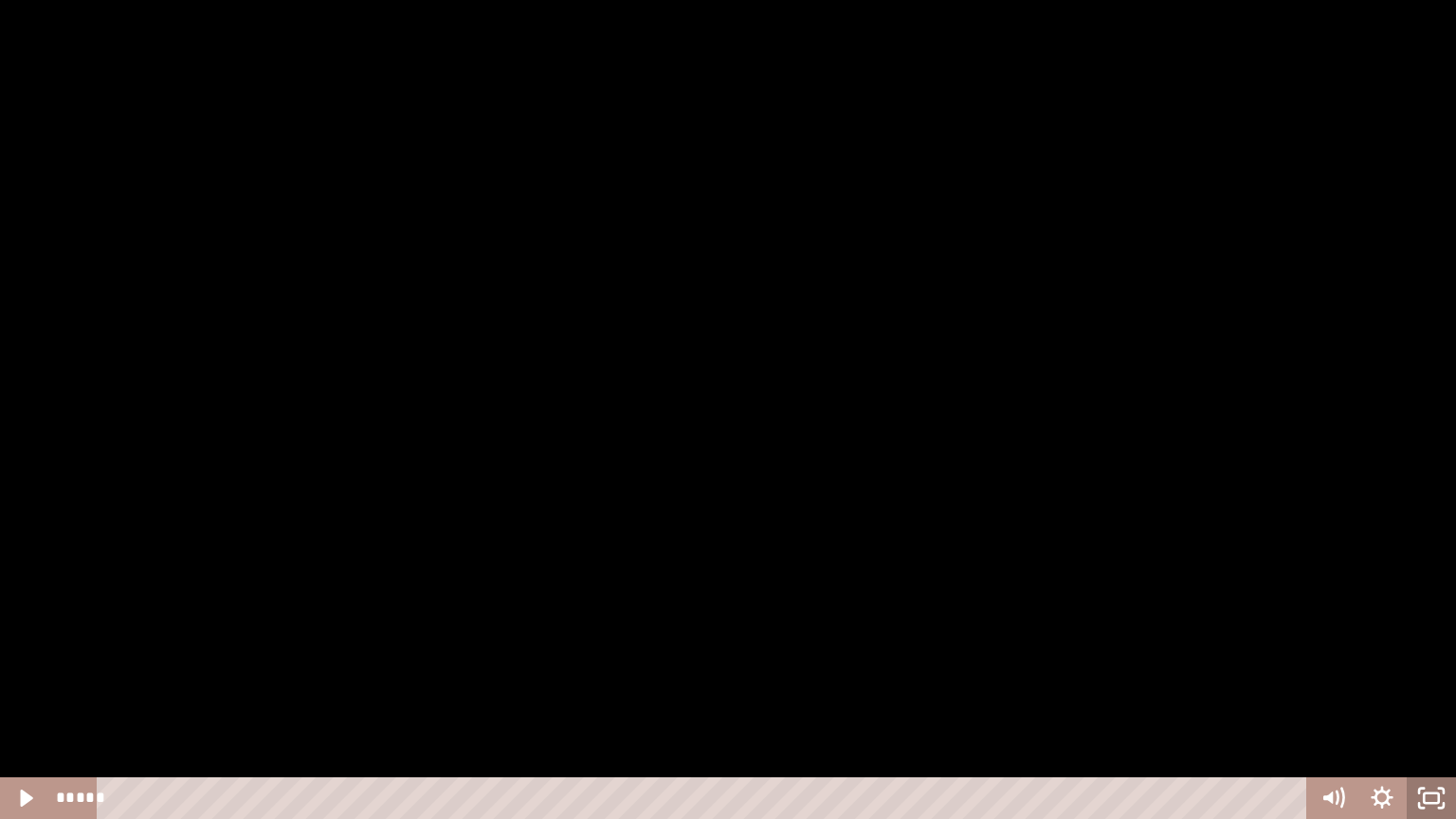 click 